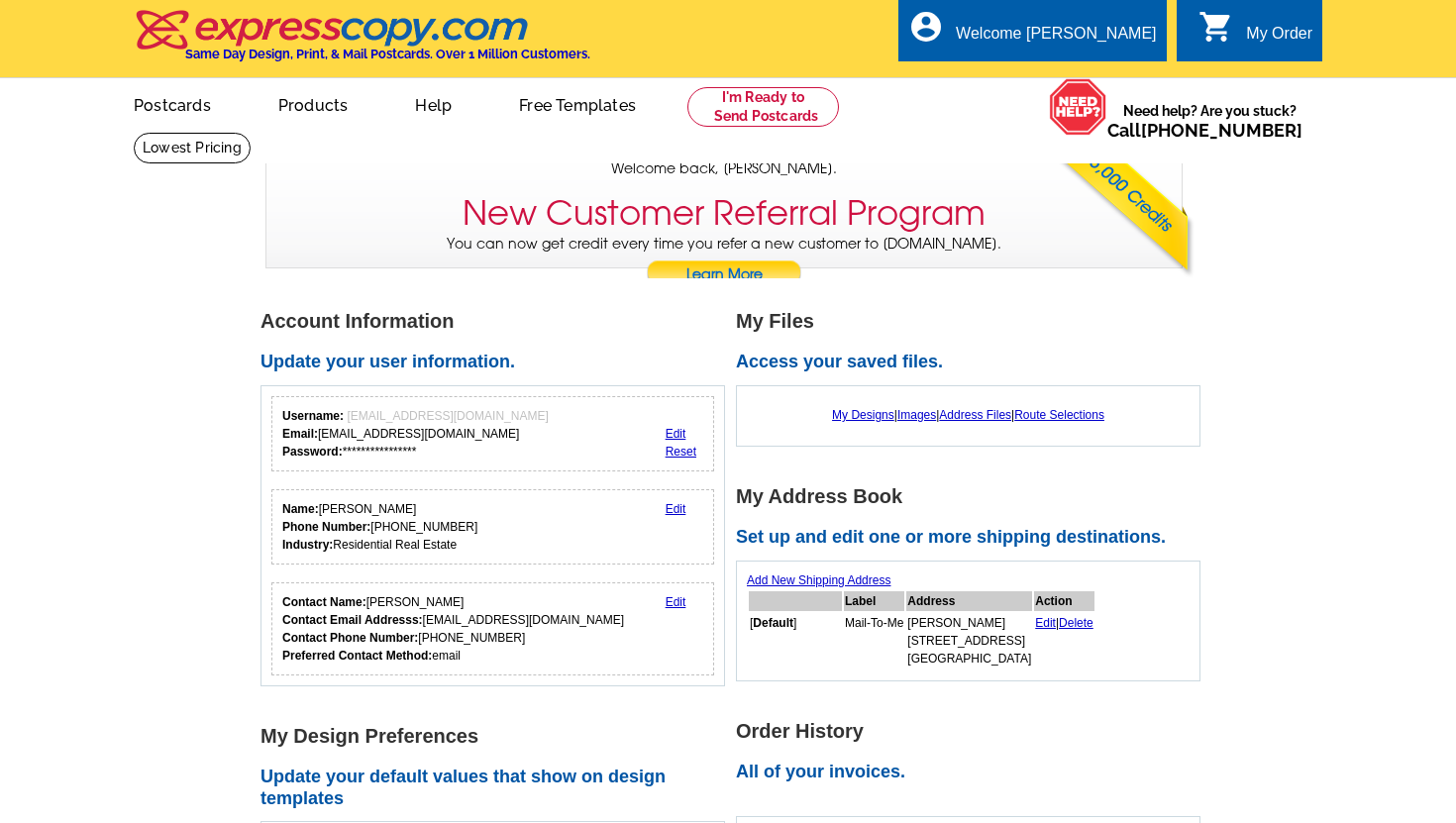 scroll, scrollTop: 0, scrollLeft: 0, axis: both 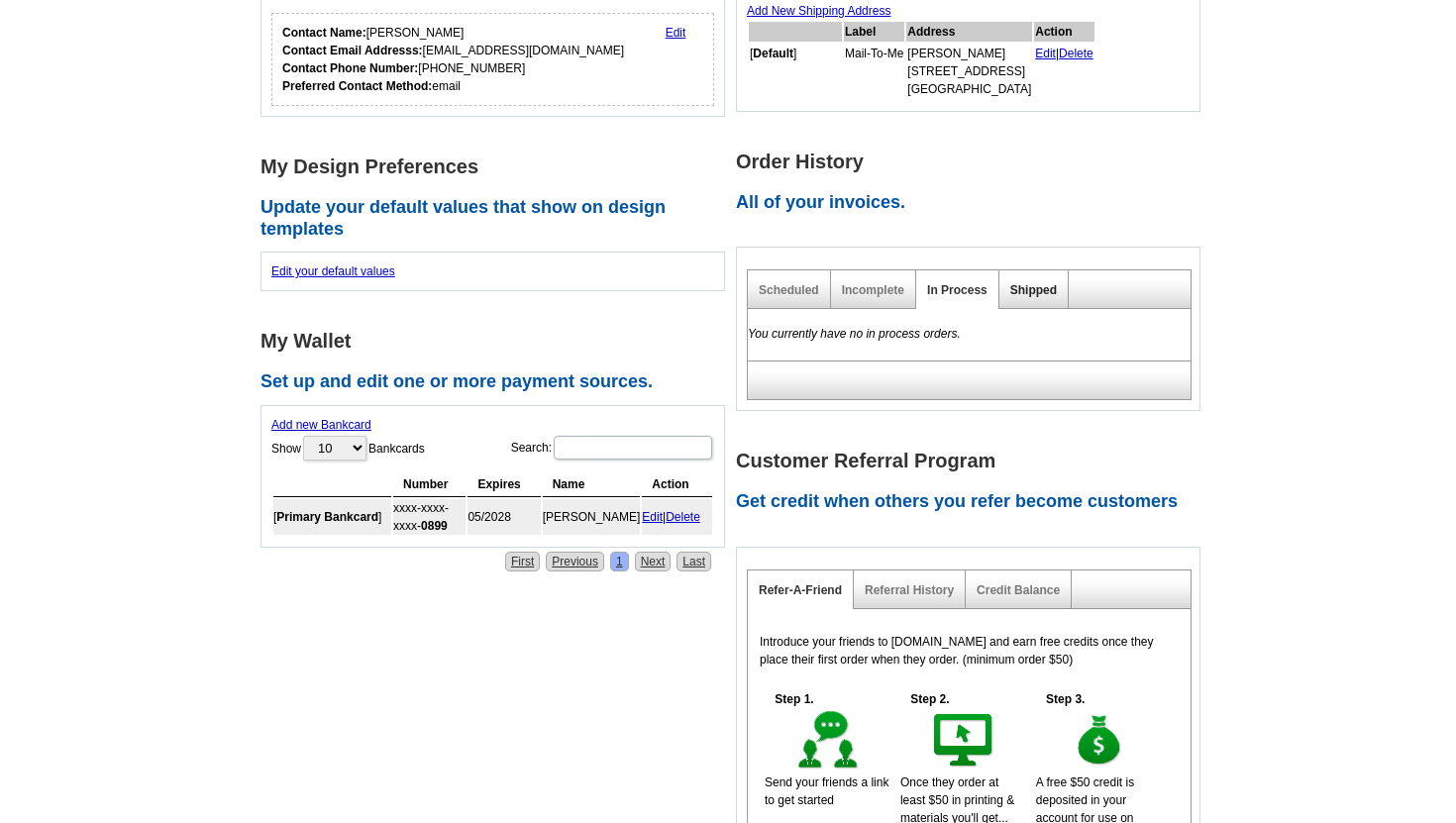 click on "Shipped" at bounding box center [1033, 290] 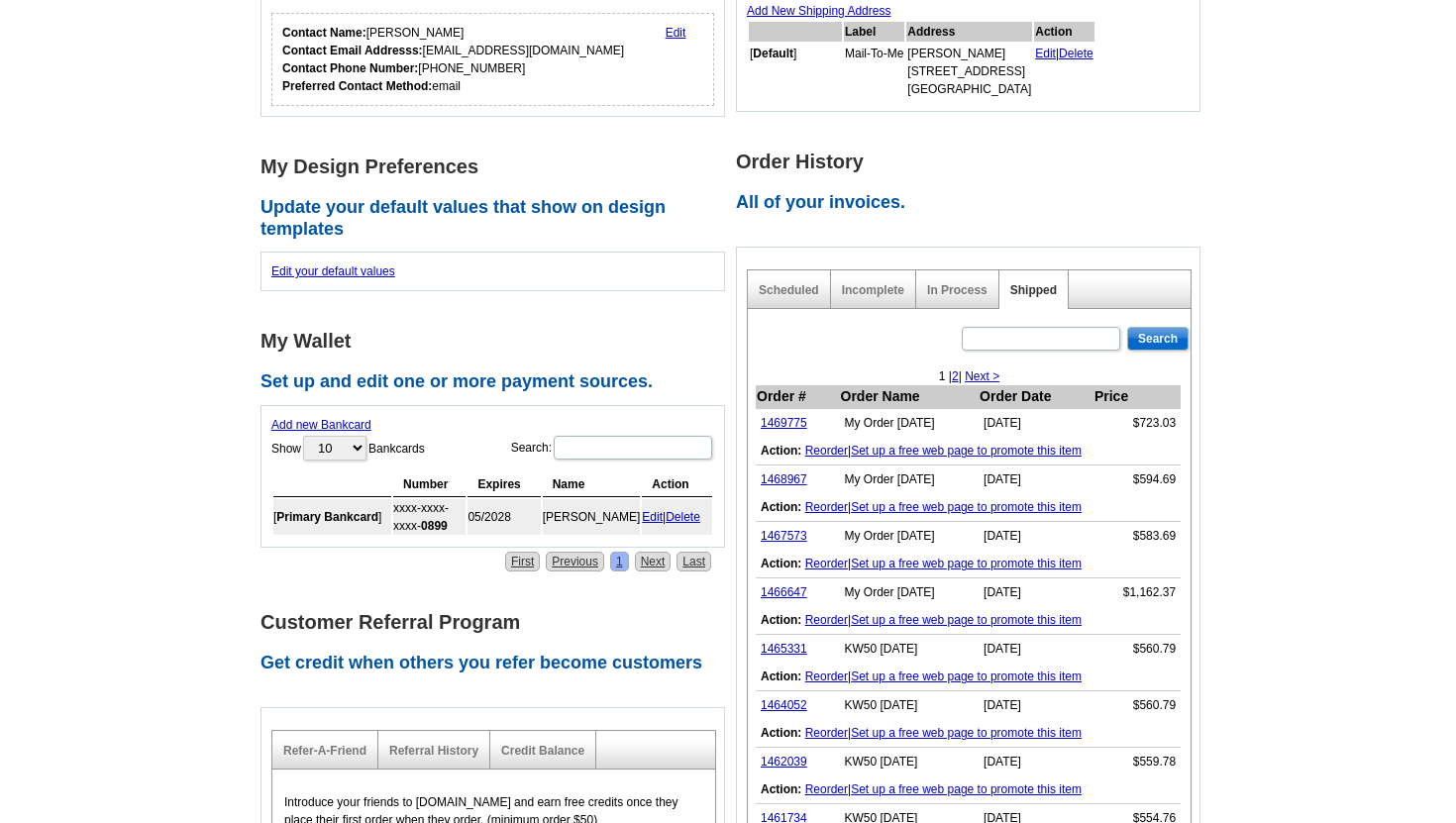 click on "Reorder" at bounding box center (826, 451) 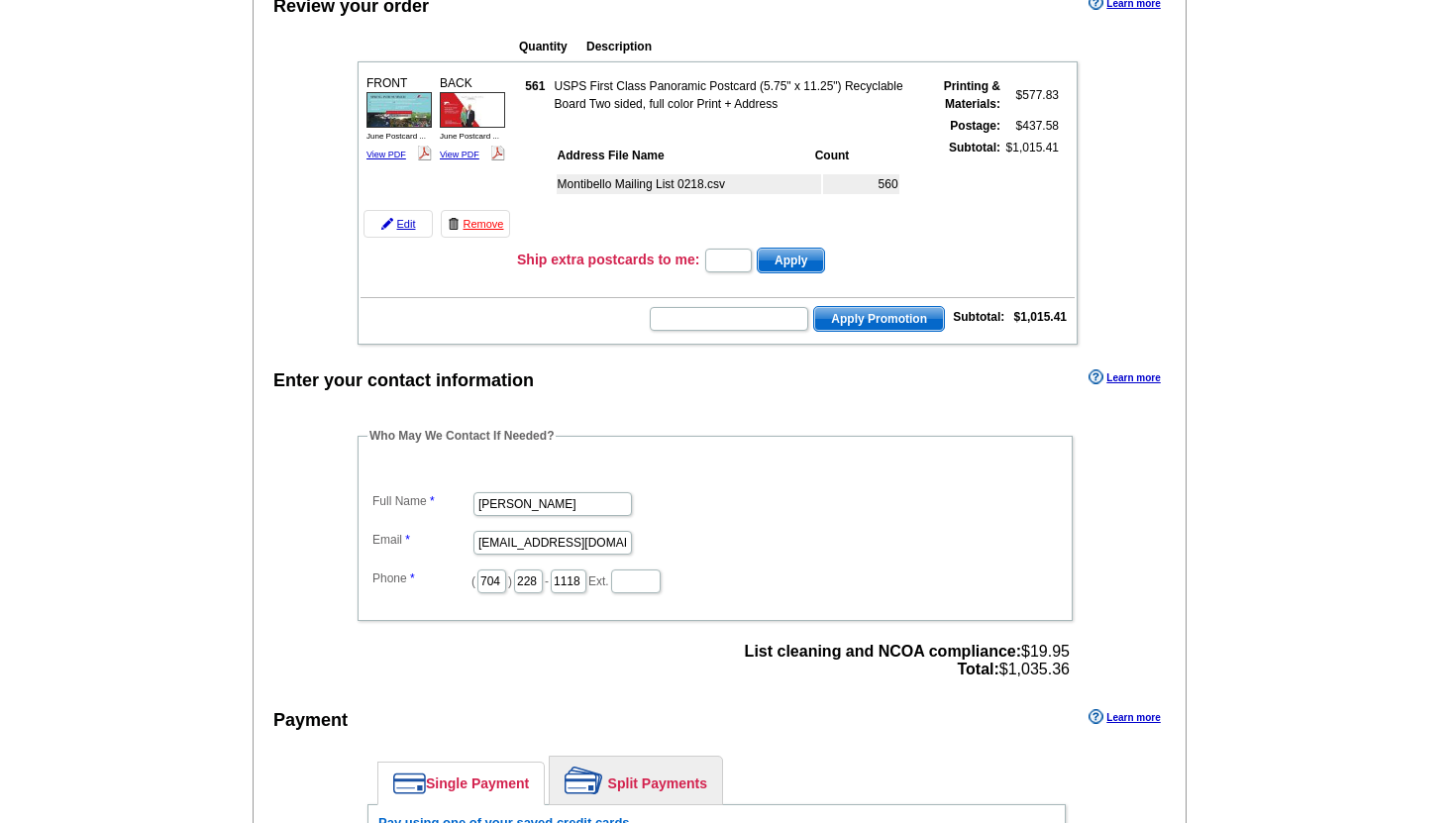 scroll, scrollTop: 0, scrollLeft: 0, axis: both 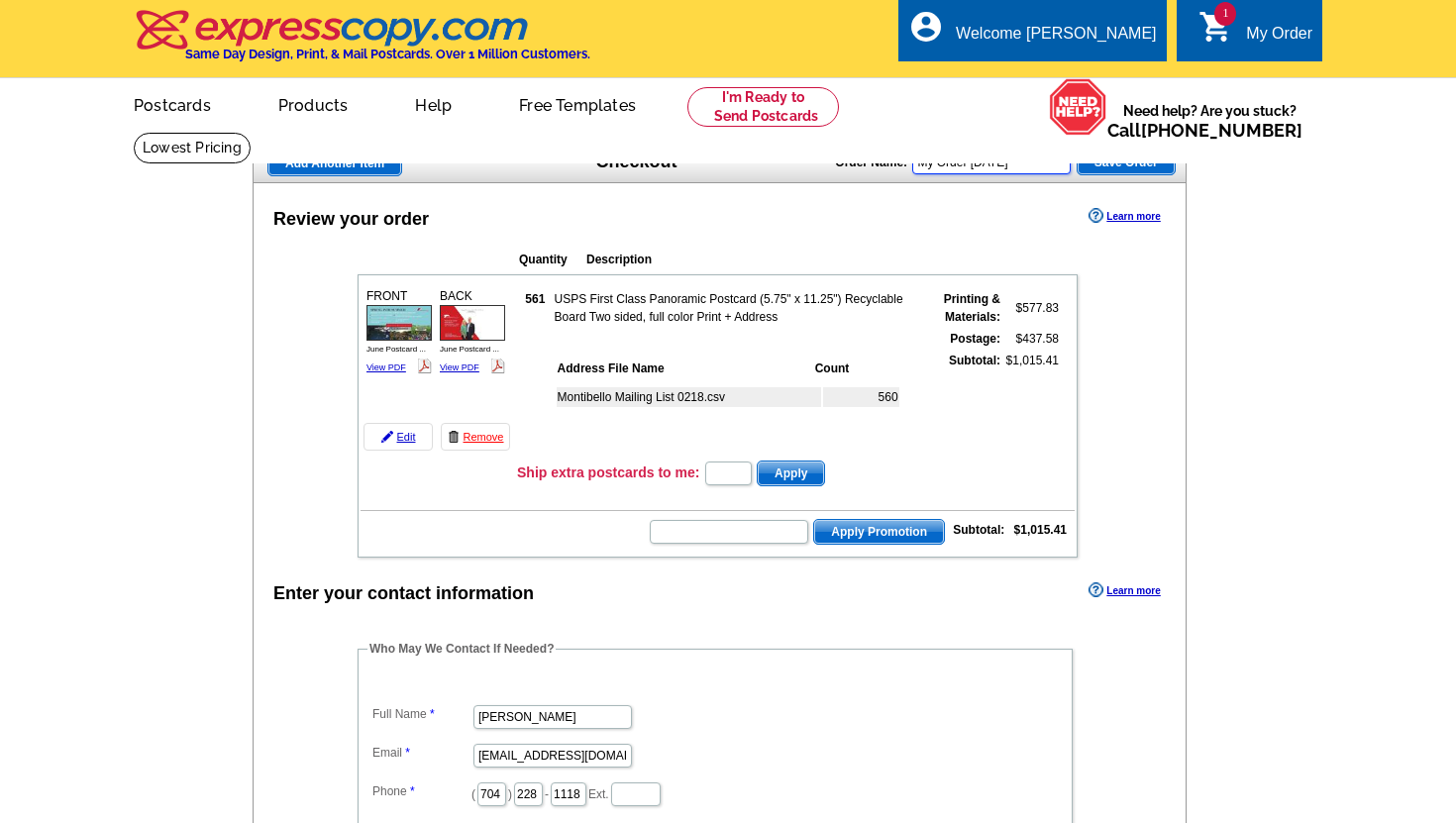 click on "My Order 2025-07-22" at bounding box center (991, 162) 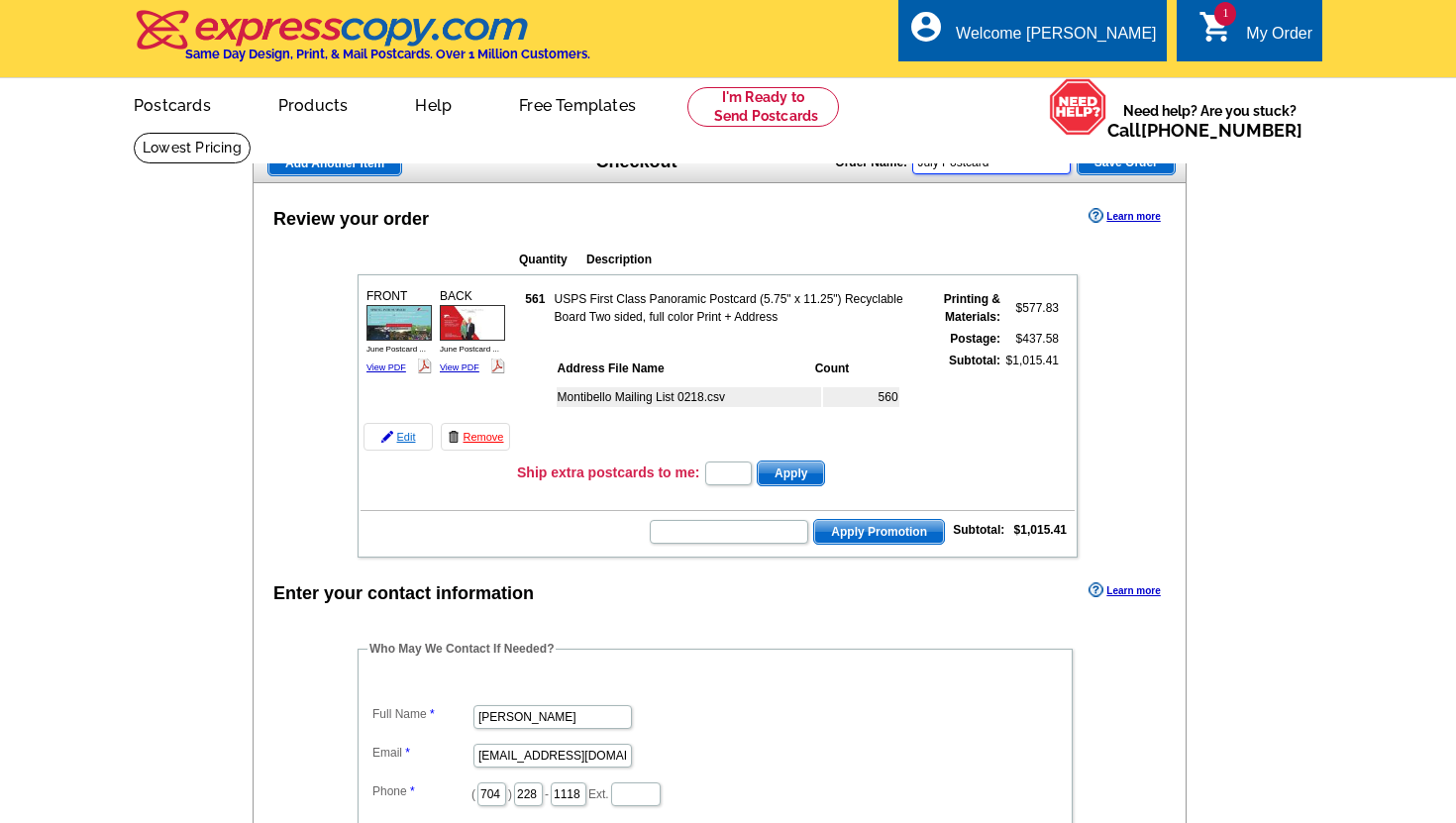 type on "July Postcard" 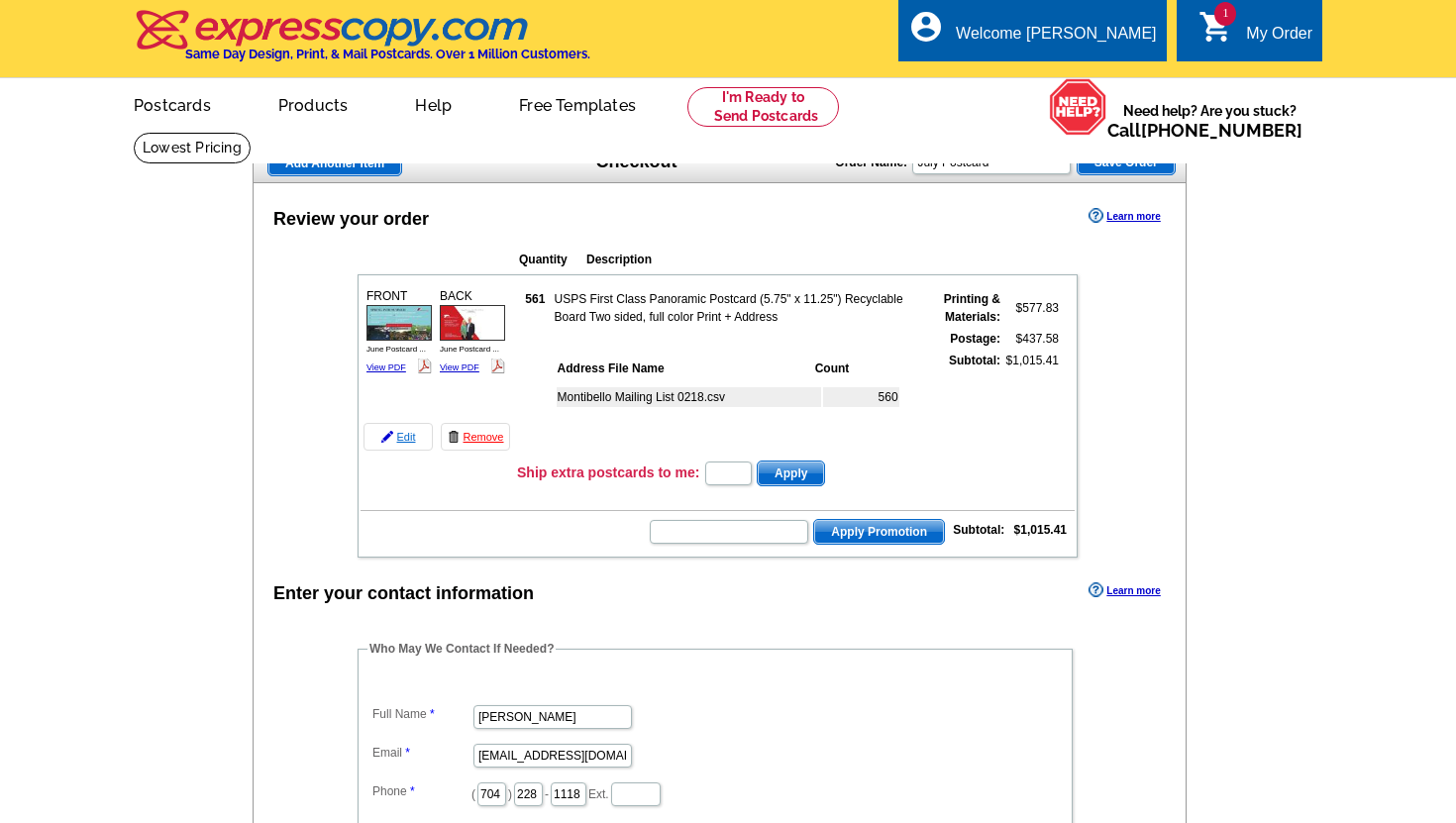 click on "Edit" at bounding box center [398, 437] 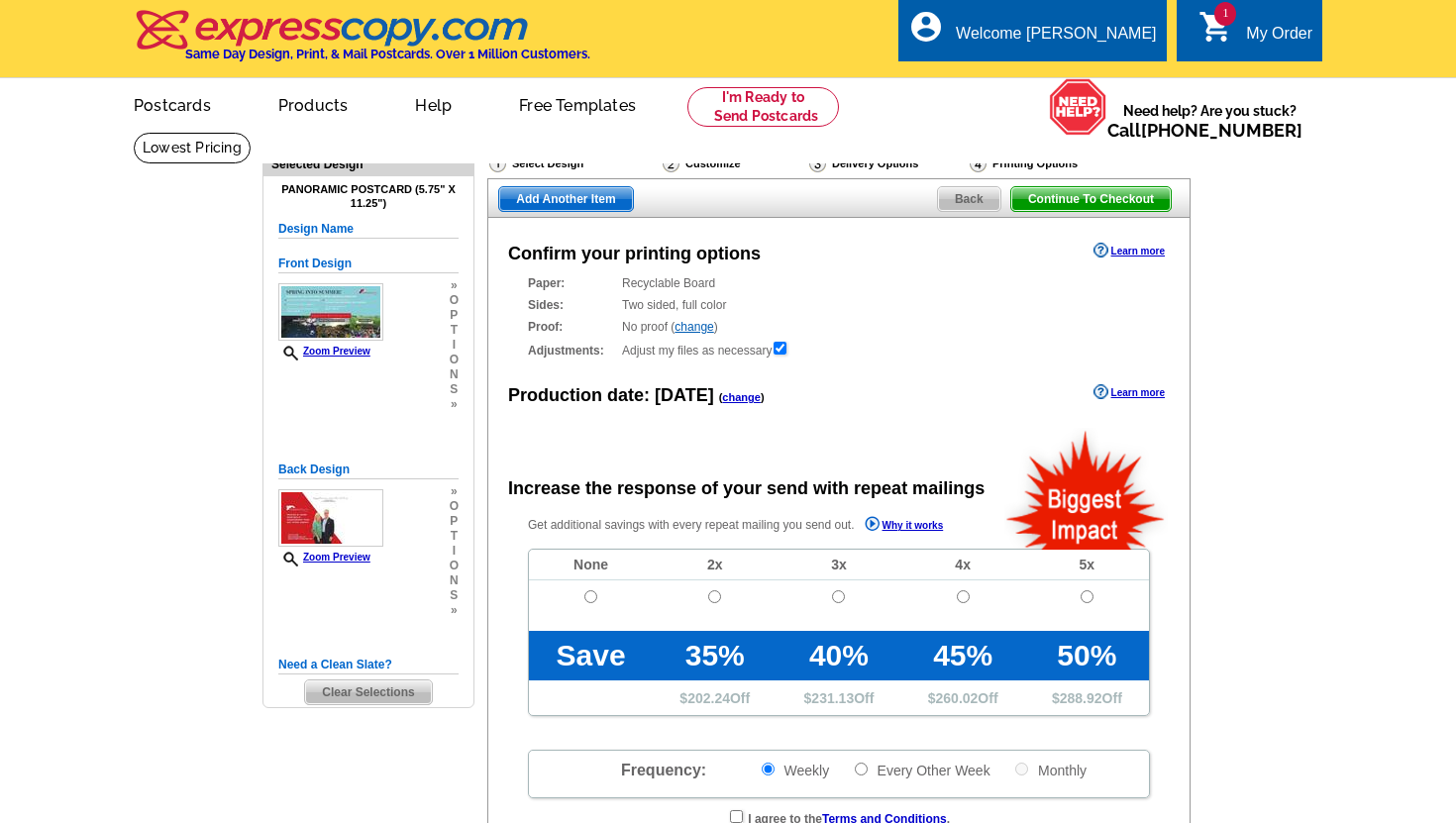 scroll, scrollTop: 0, scrollLeft: 0, axis: both 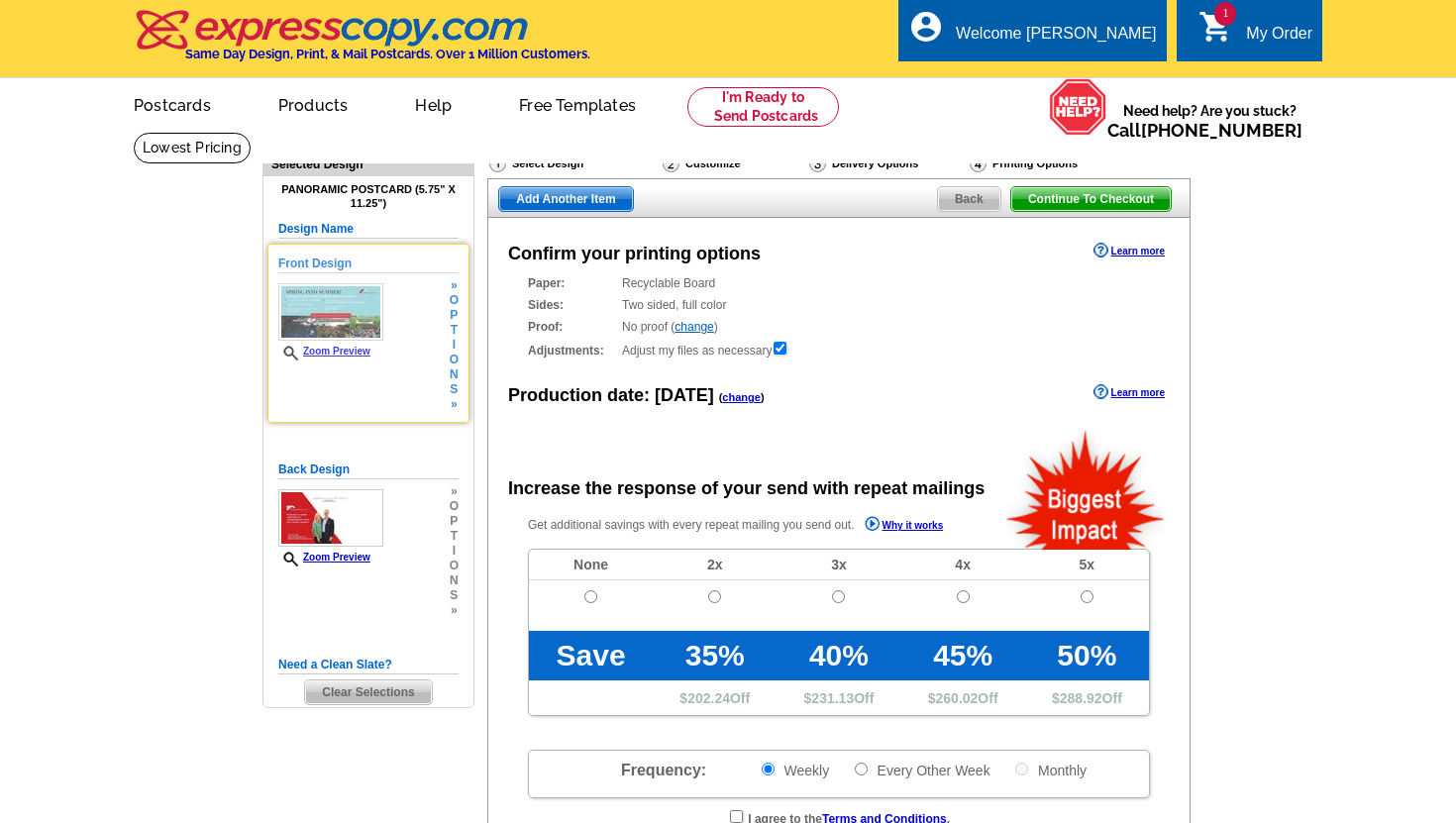 click at bounding box center [331, 312] 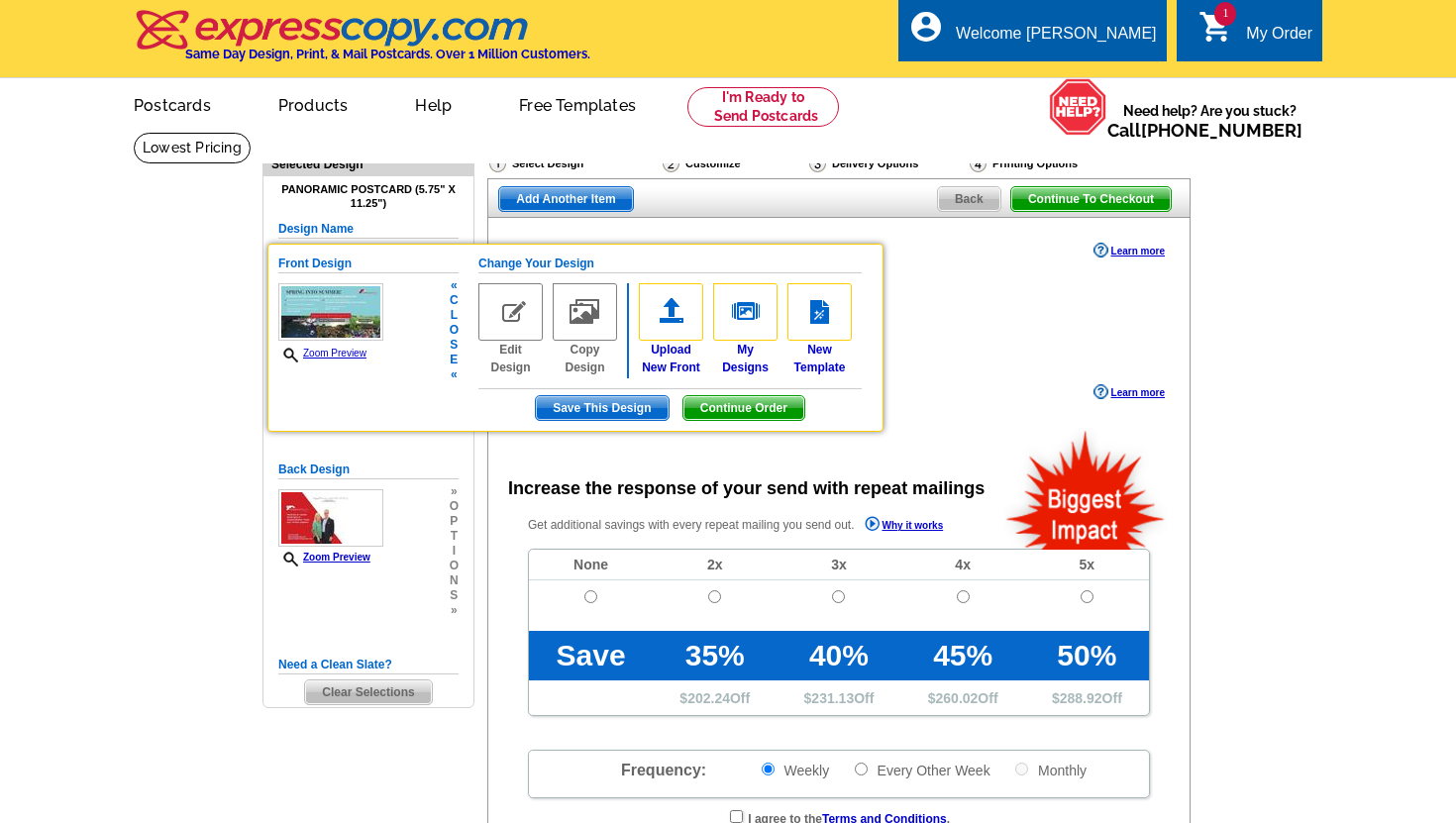 radio on "false" 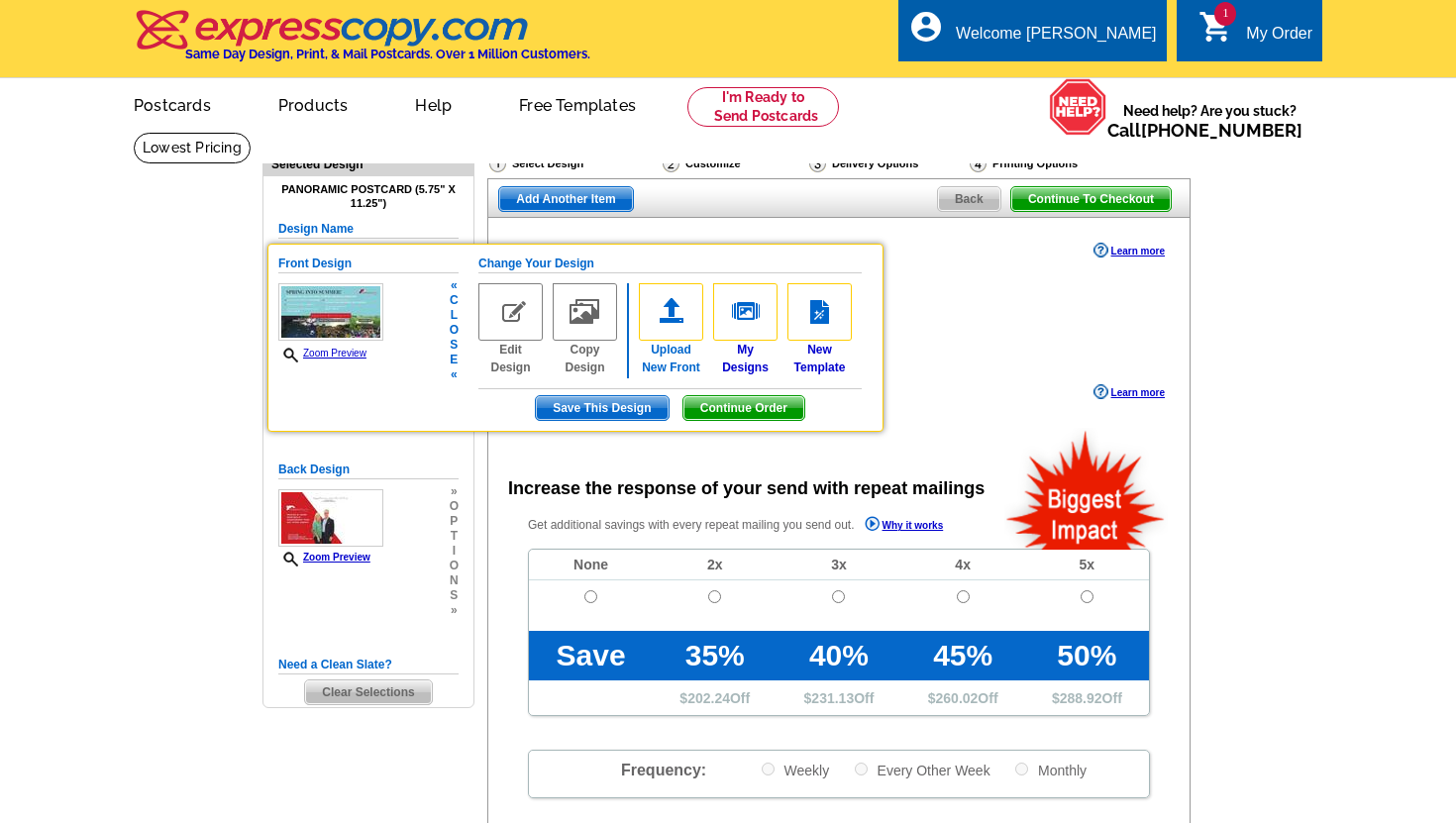 click at bounding box center [671, 312] 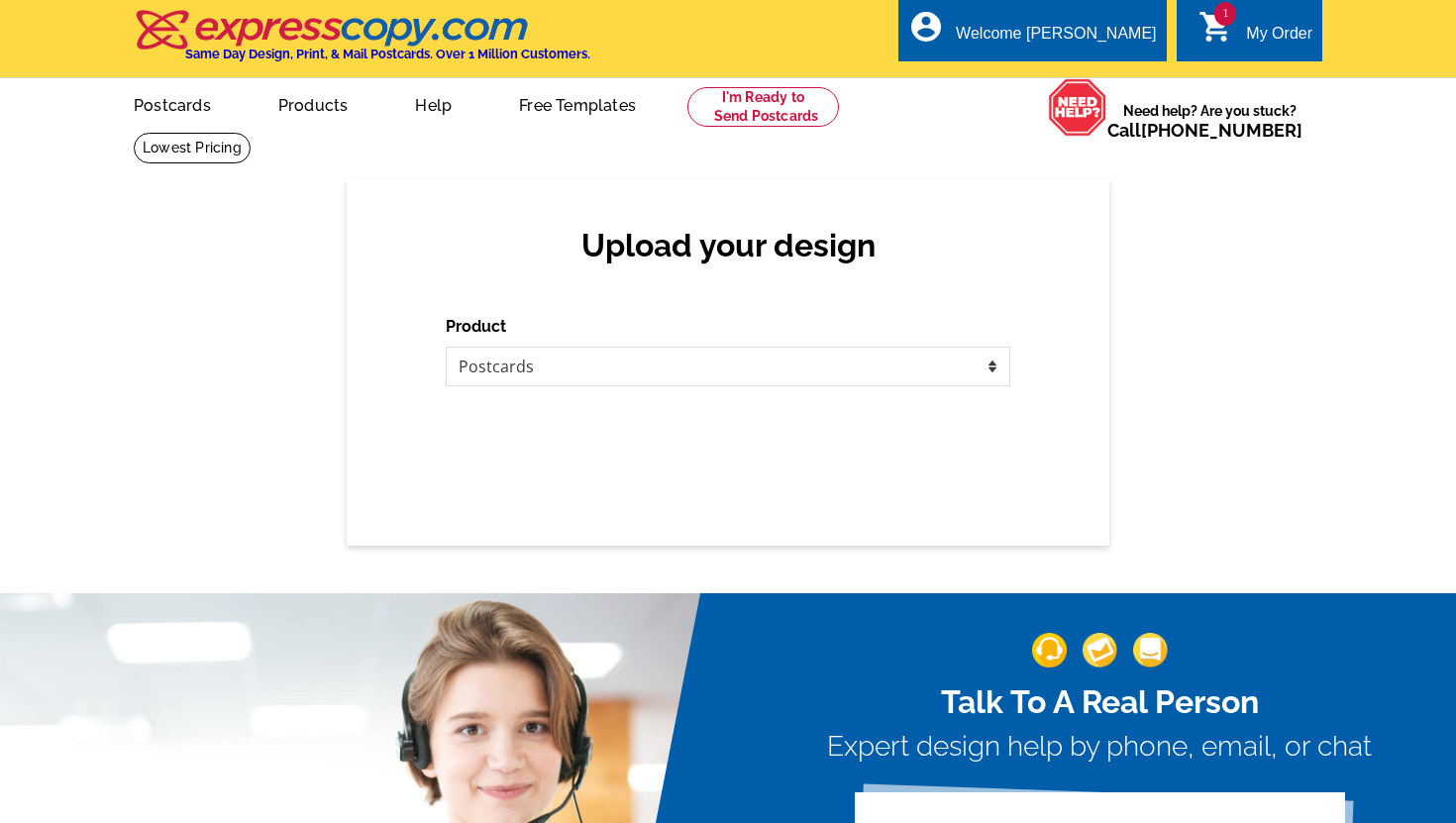 scroll, scrollTop: 0, scrollLeft: 0, axis: both 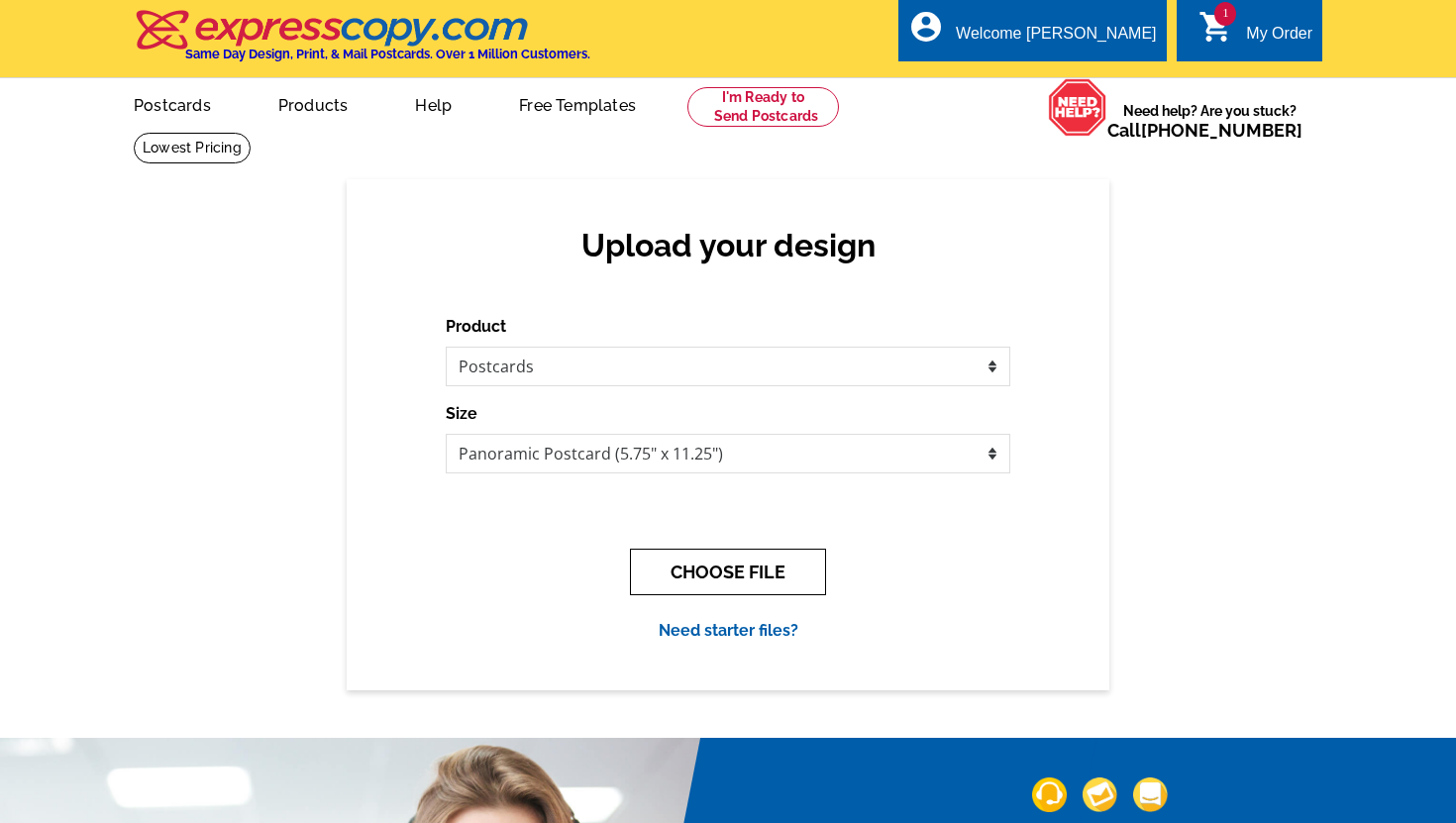 click on "CHOOSE FILE" at bounding box center [728, 571] 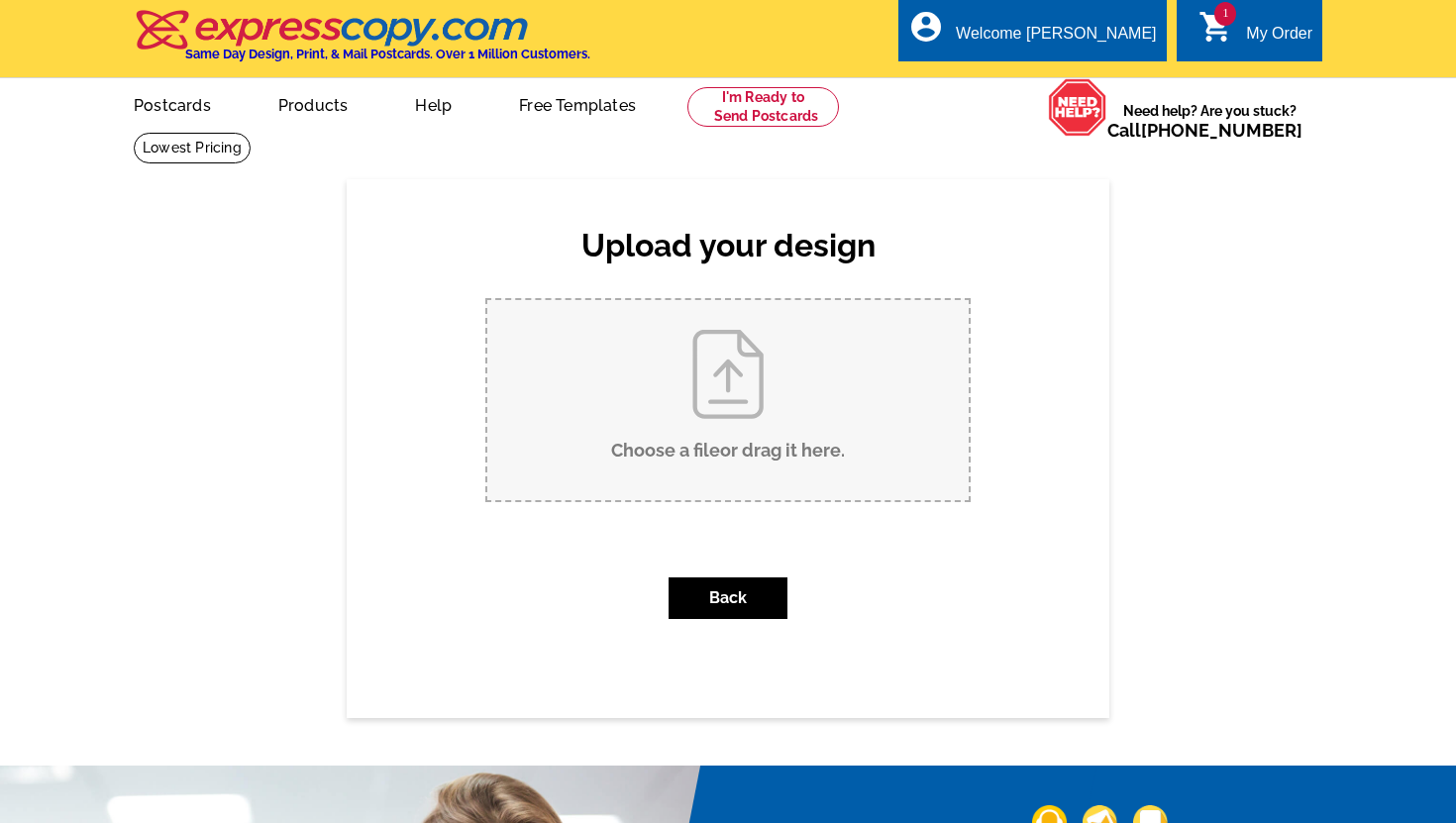 click on "Choose a file  or drag it here ." at bounding box center [728, 400] 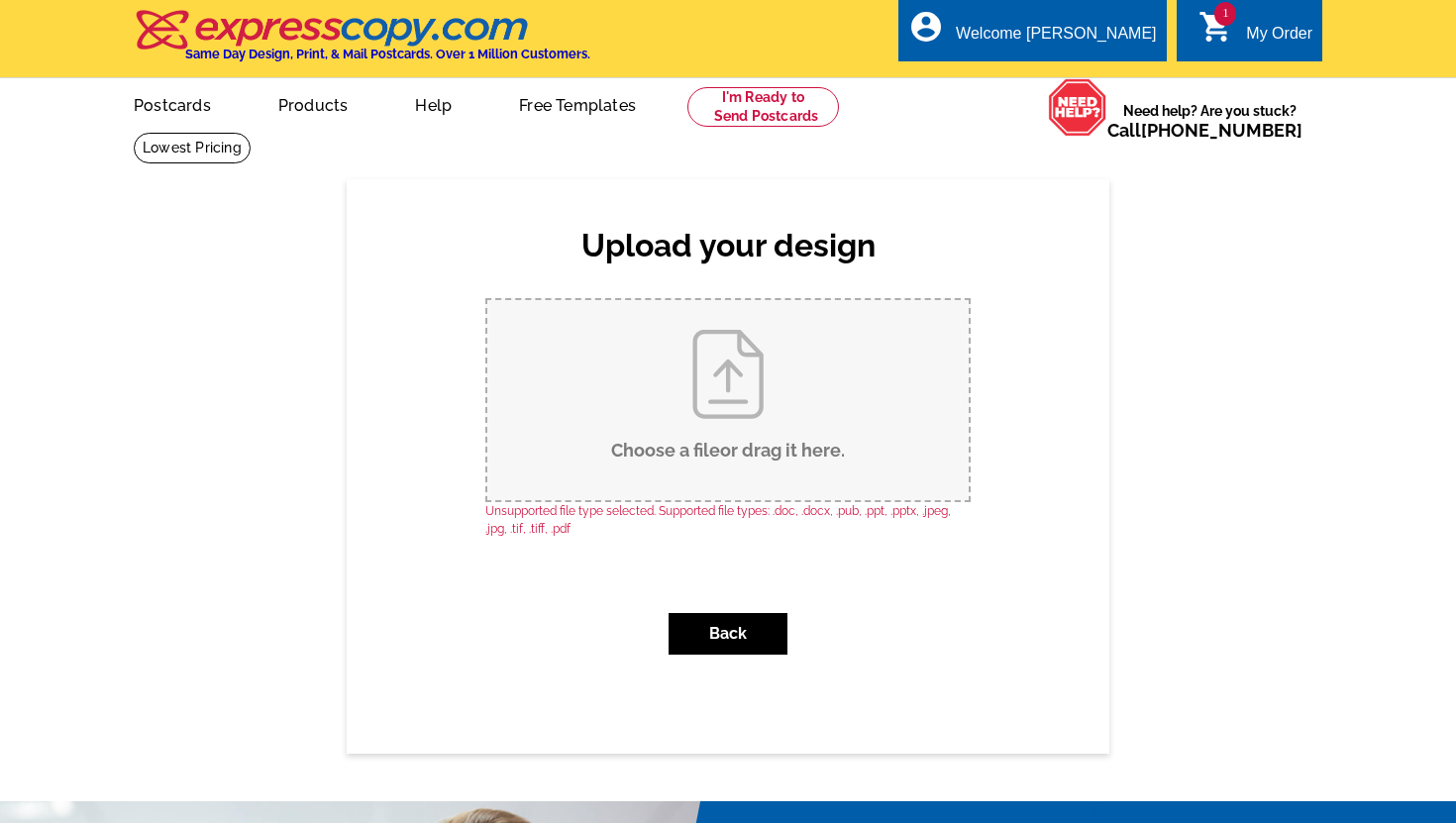 scroll, scrollTop: 0, scrollLeft: 0, axis: both 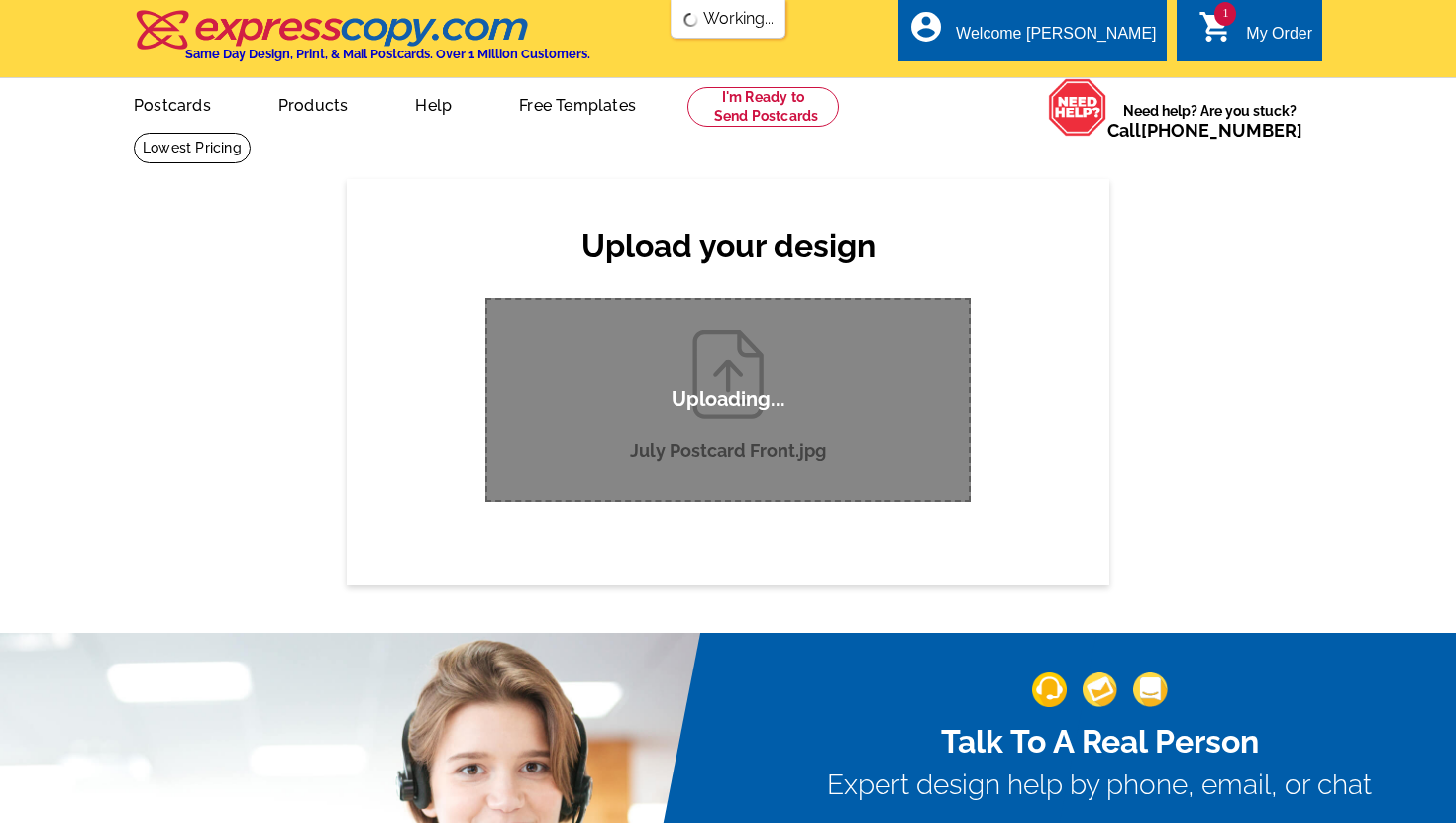 type 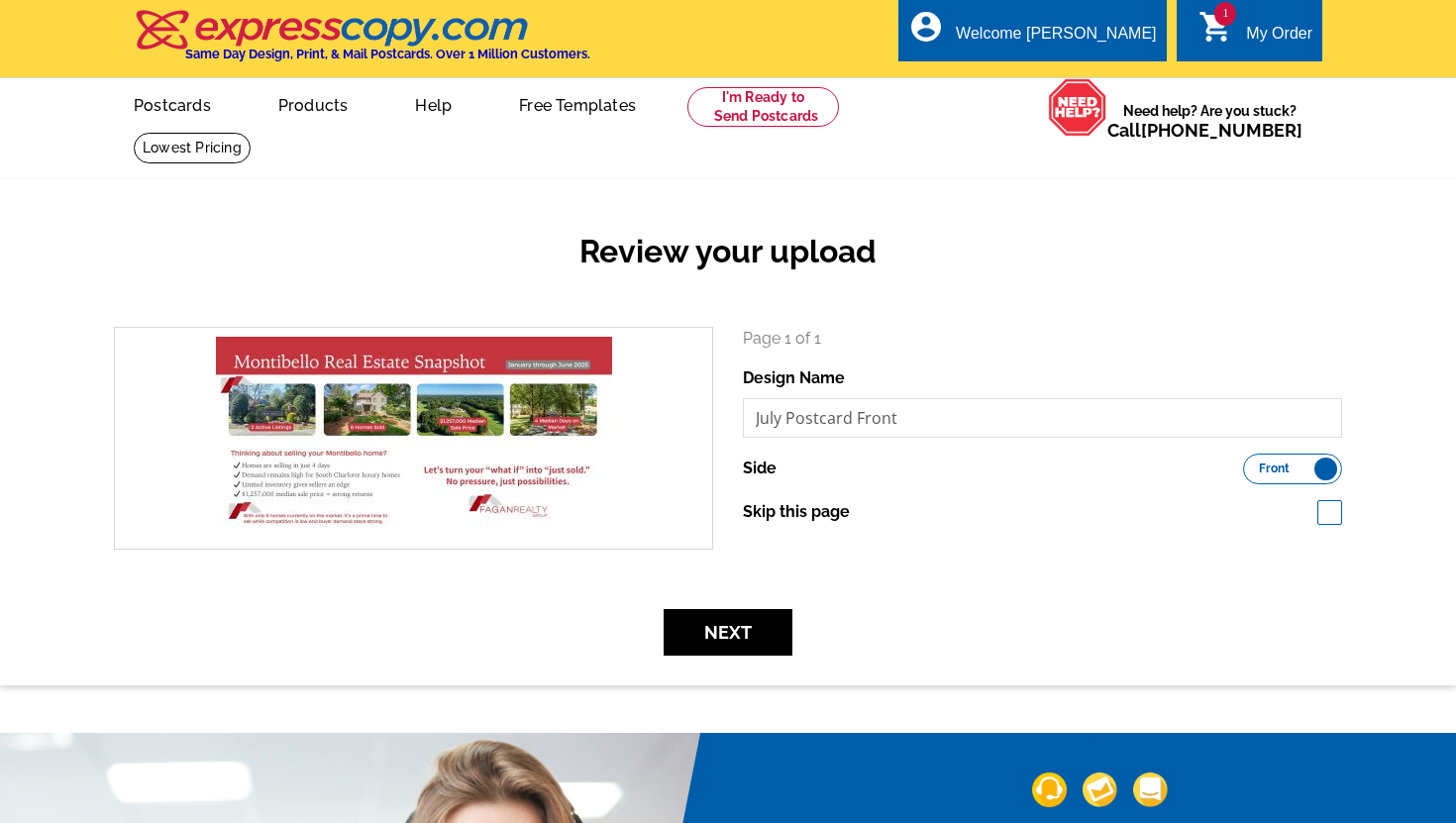 scroll, scrollTop: 0, scrollLeft: 0, axis: both 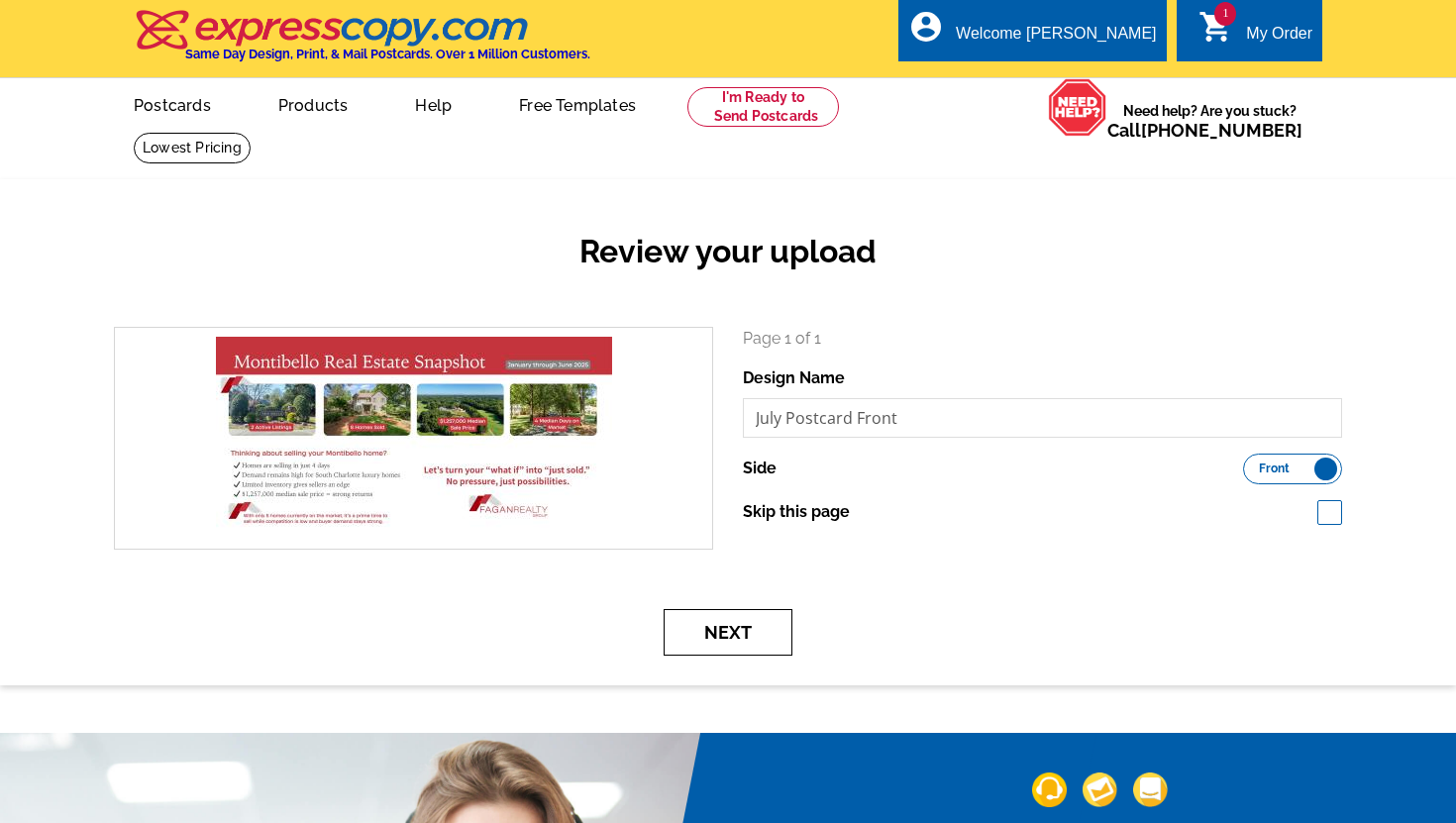 click on "Next" at bounding box center (728, 632) 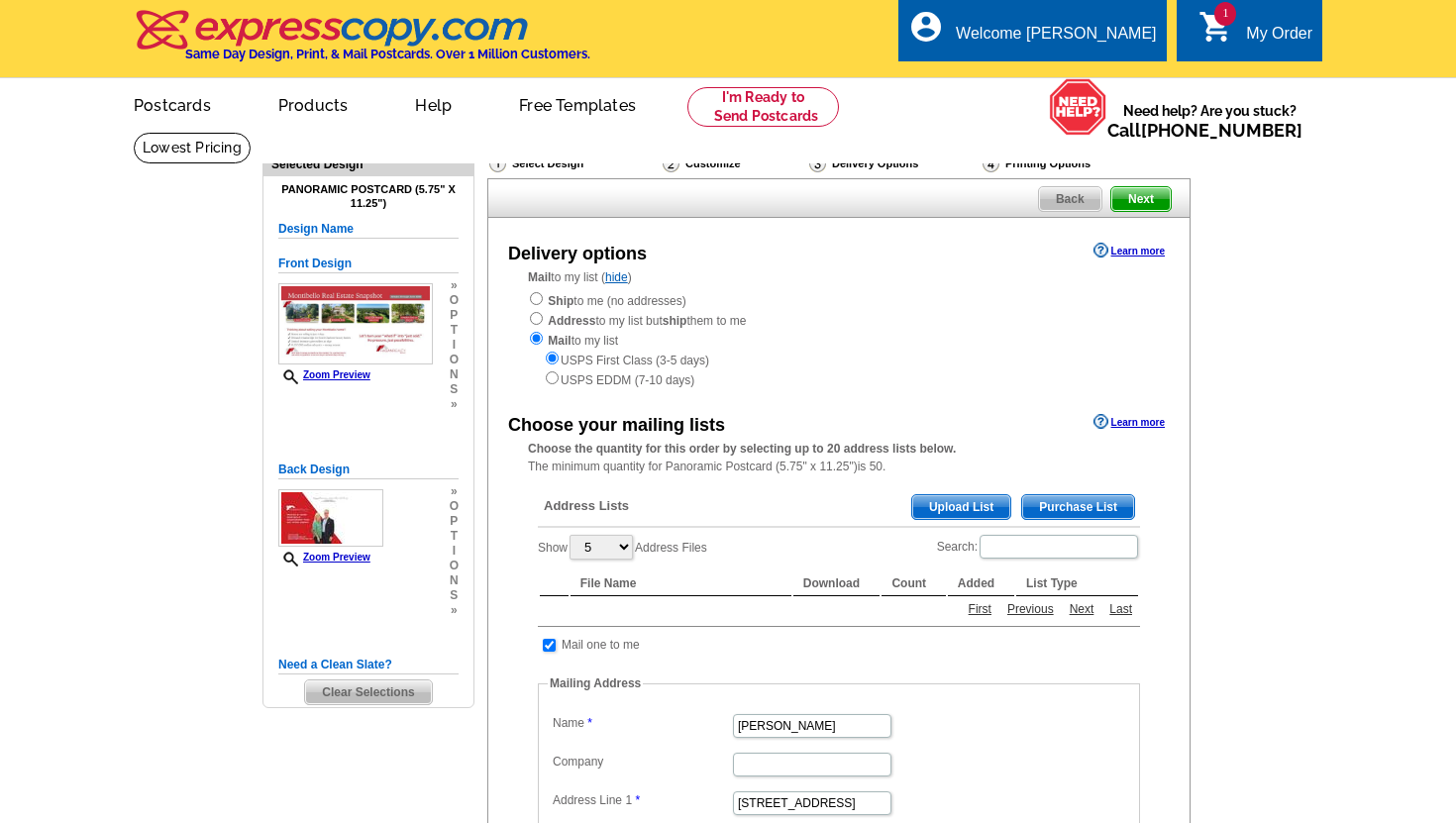 scroll, scrollTop: 0, scrollLeft: 0, axis: both 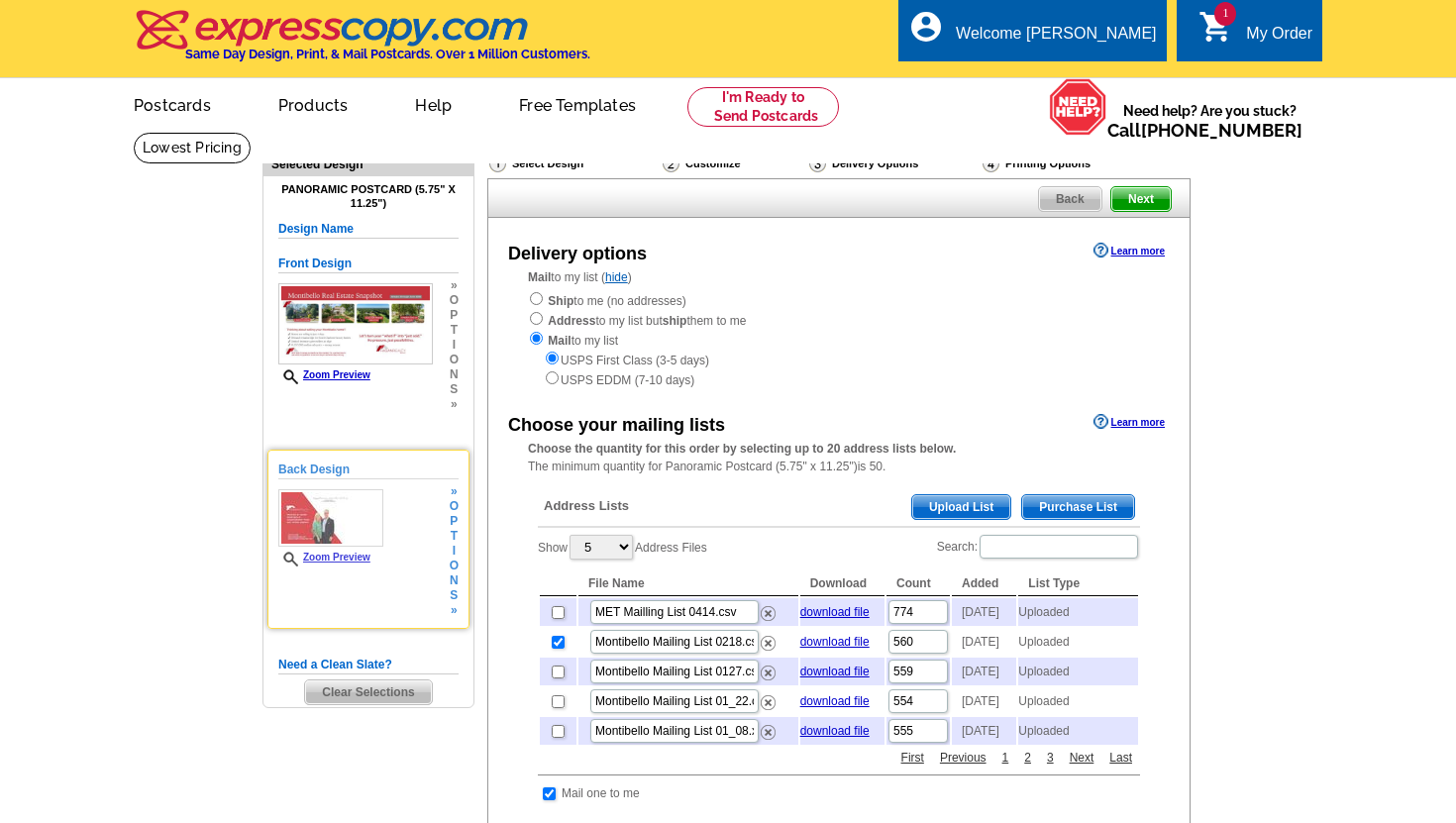 click at bounding box center (331, 518) 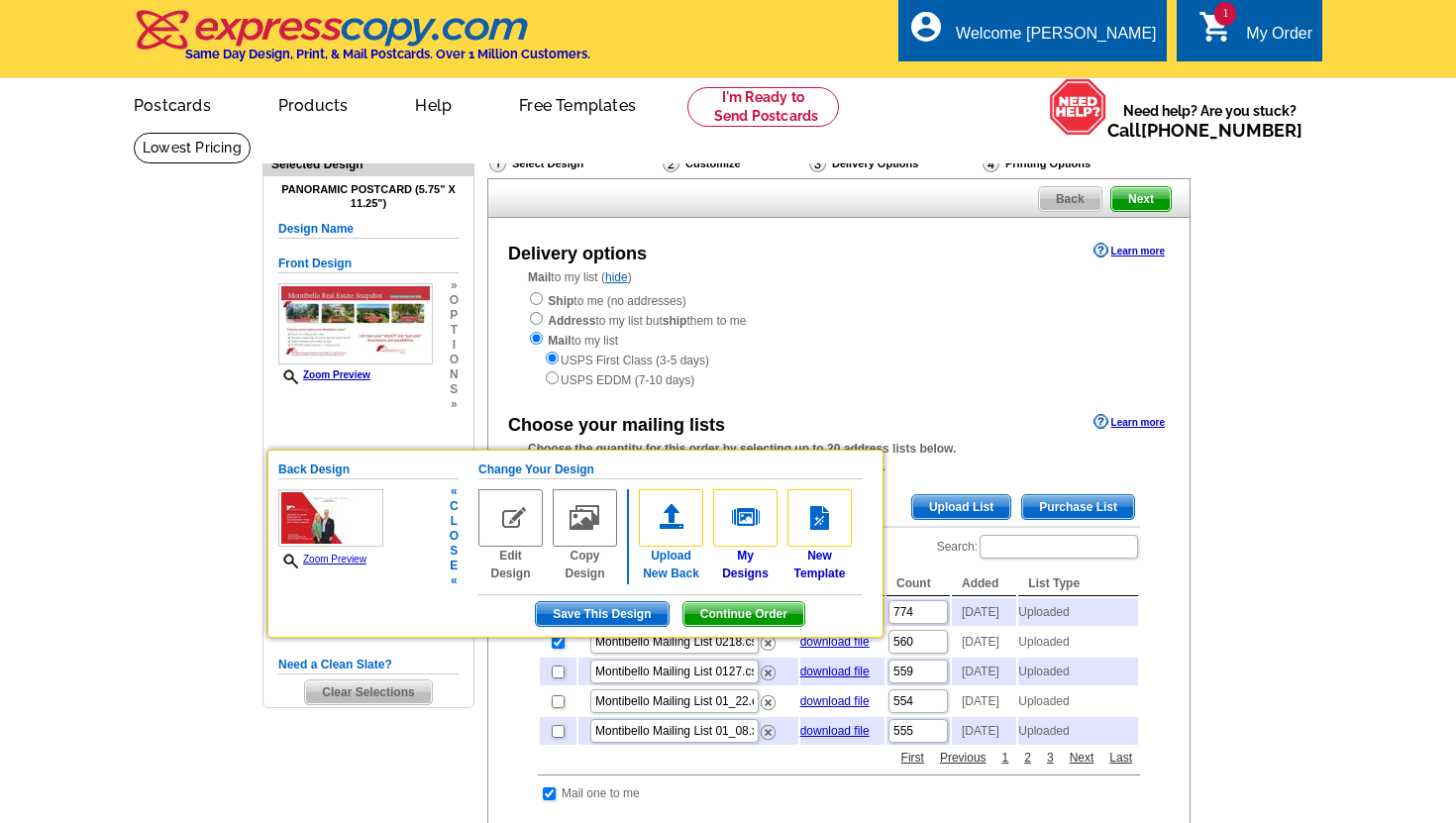 click at bounding box center (671, 518) 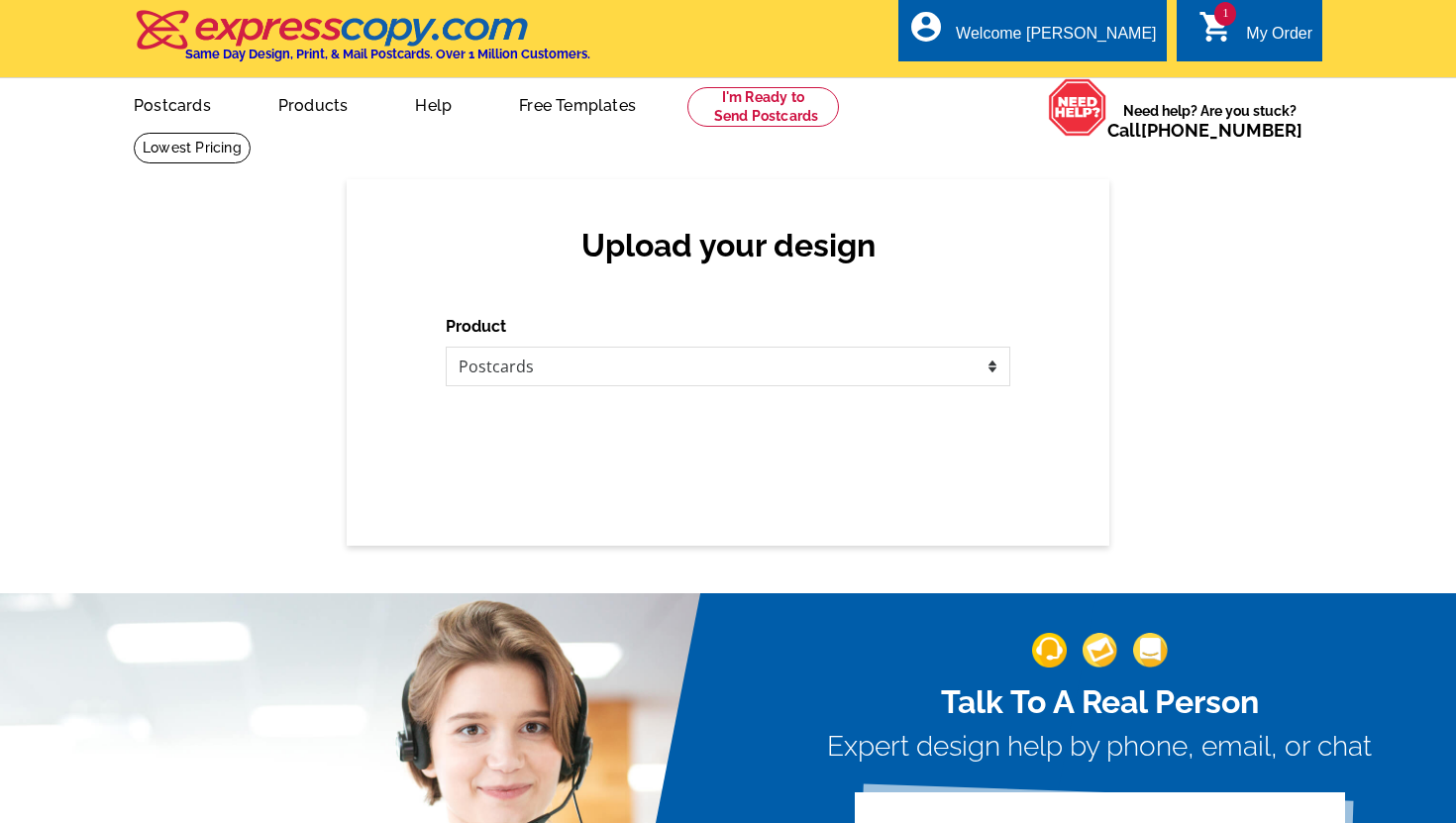 scroll, scrollTop: 0, scrollLeft: 0, axis: both 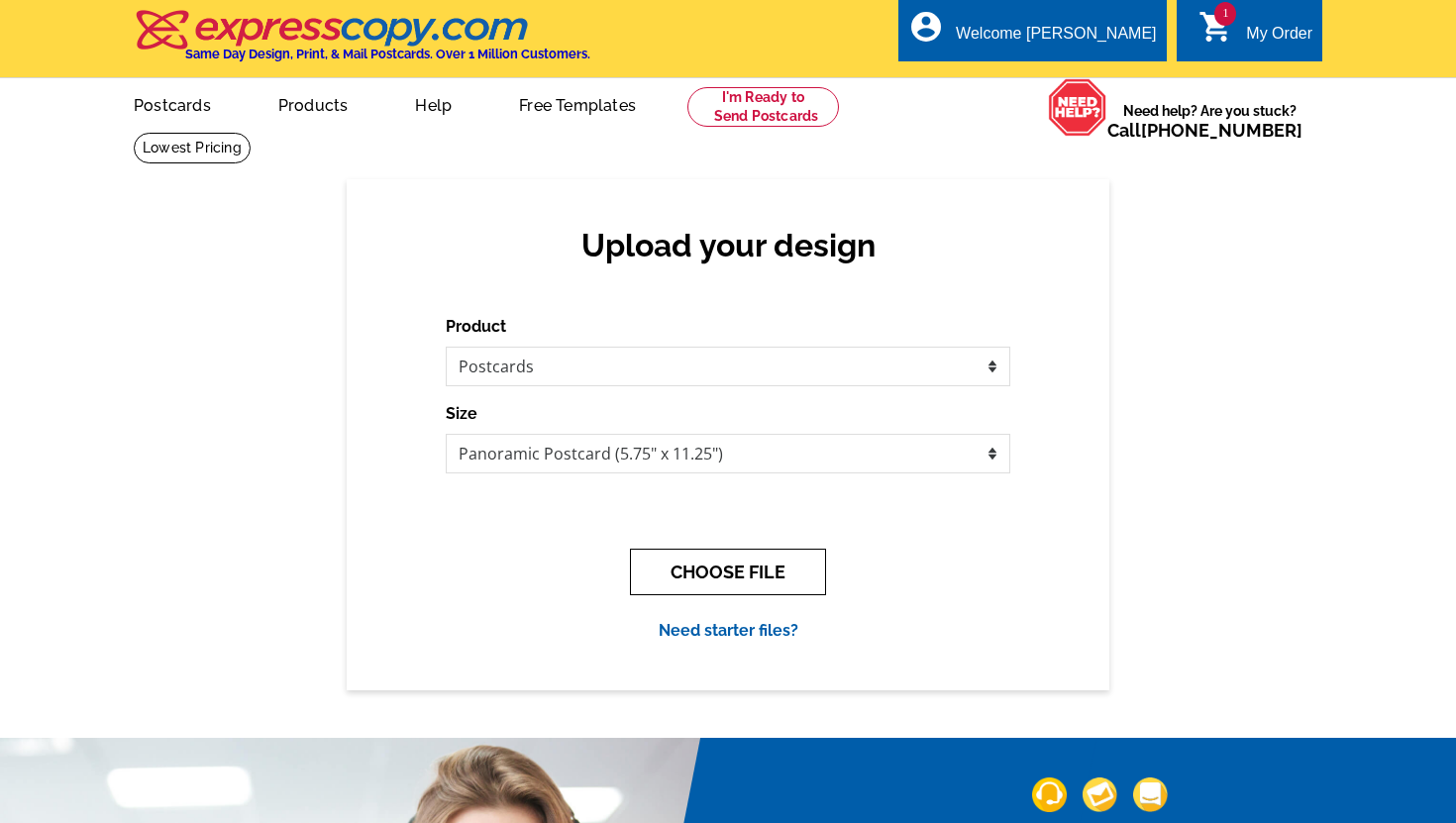 click on "CHOOSE FILE" at bounding box center [728, 571] 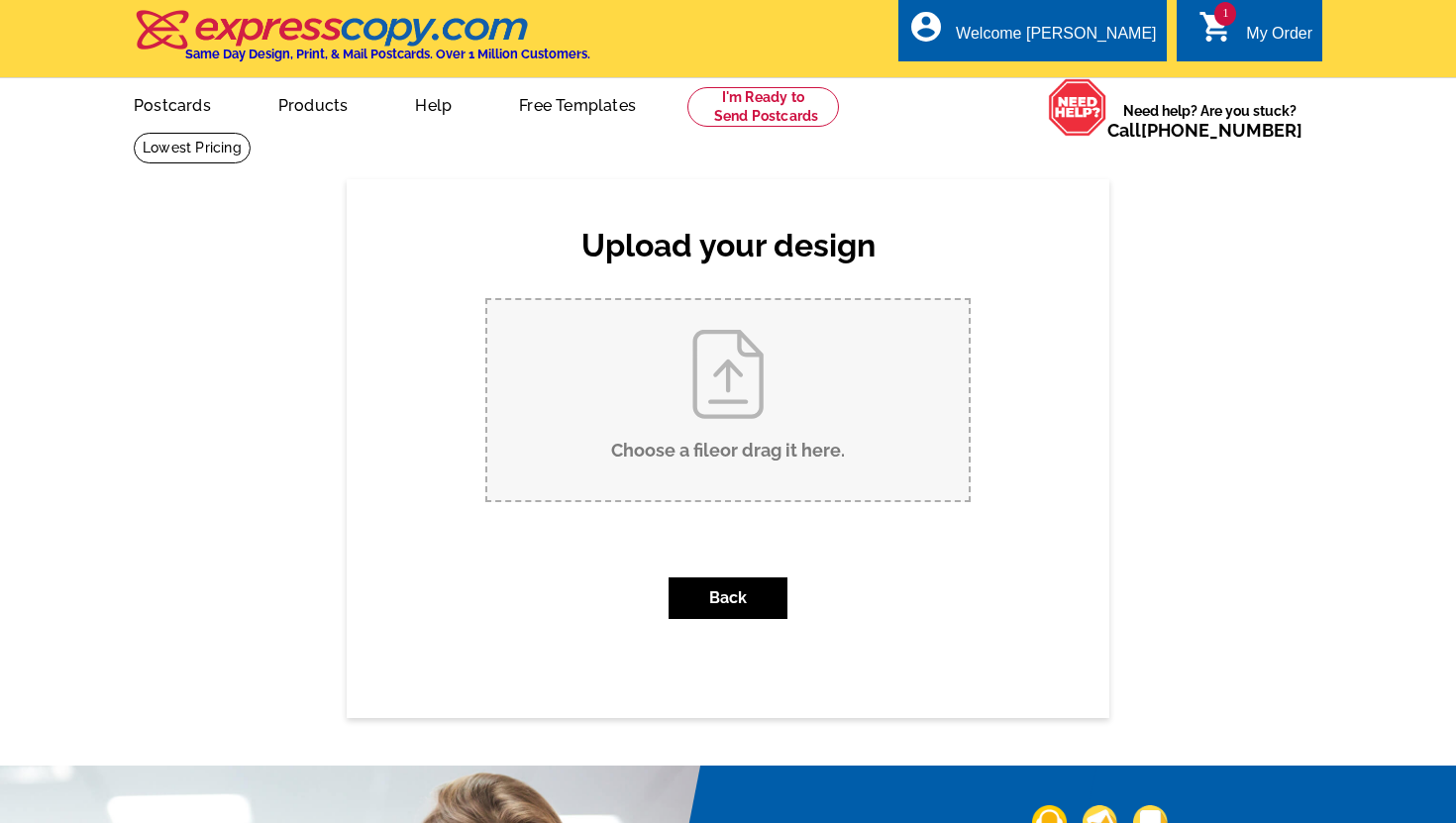 click on "Choose a file  or drag it here ." at bounding box center [728, 400] 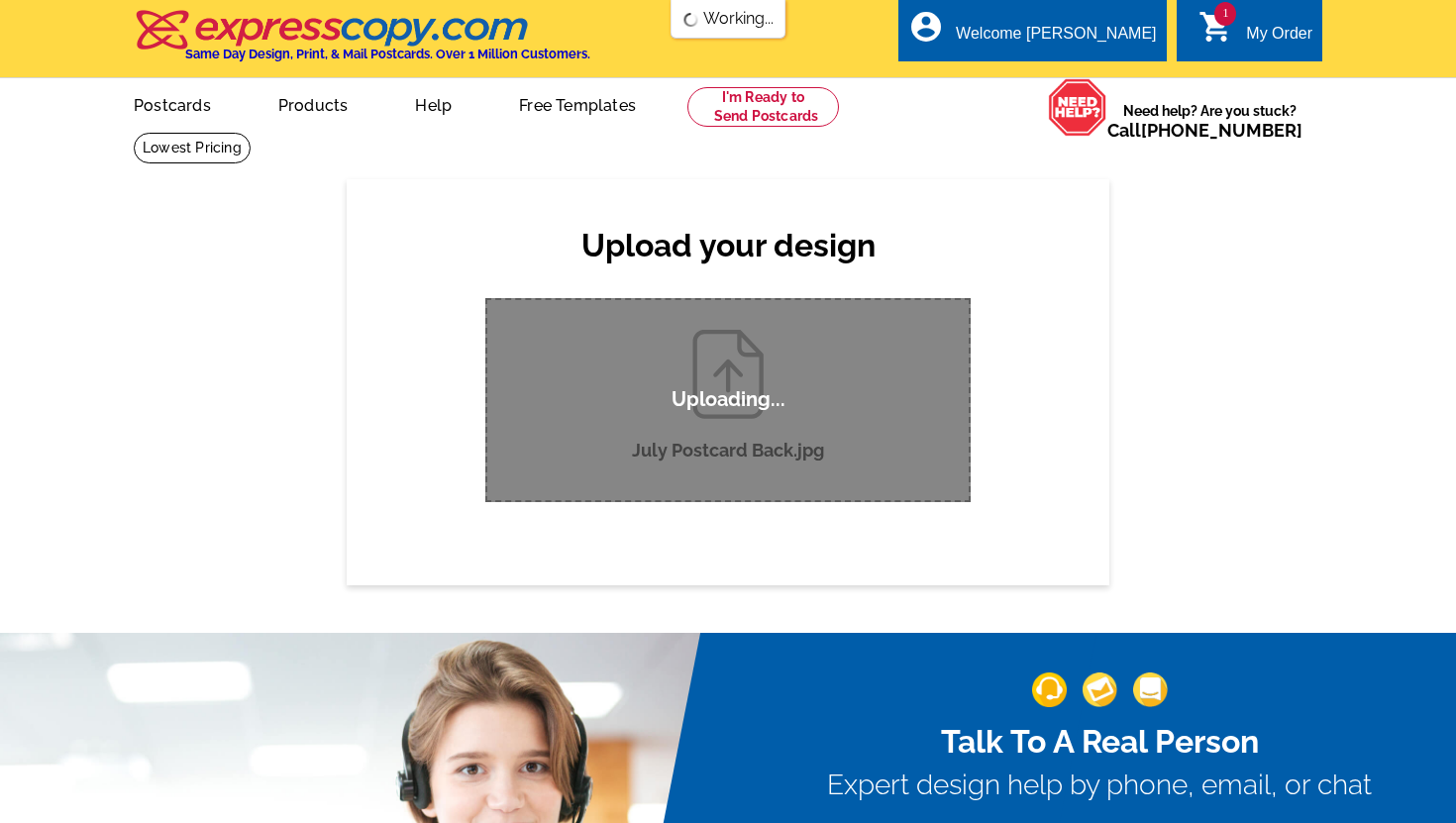 scroll, scrollTop: 0, scrollLeft: 0, axis: both 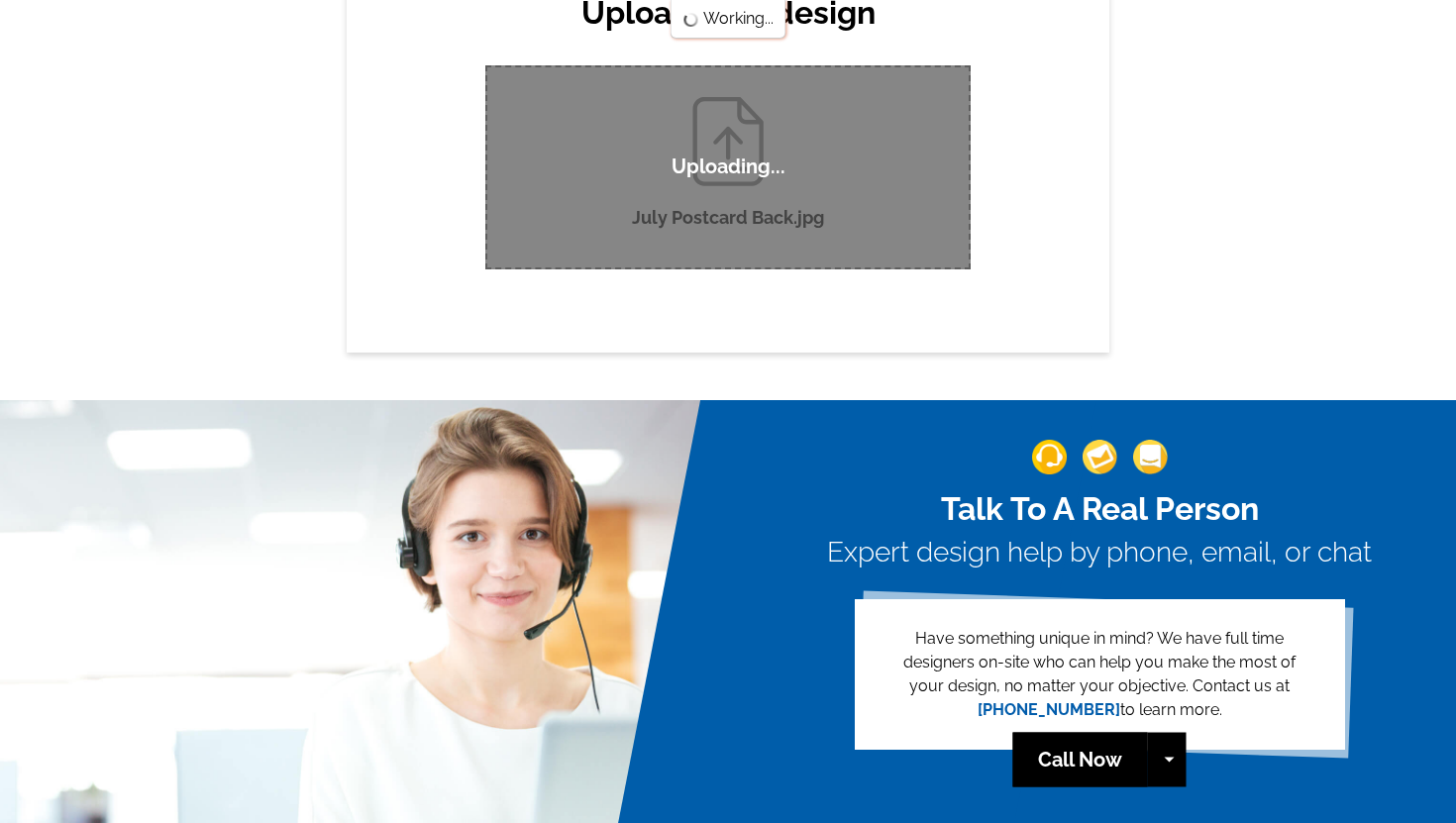 type 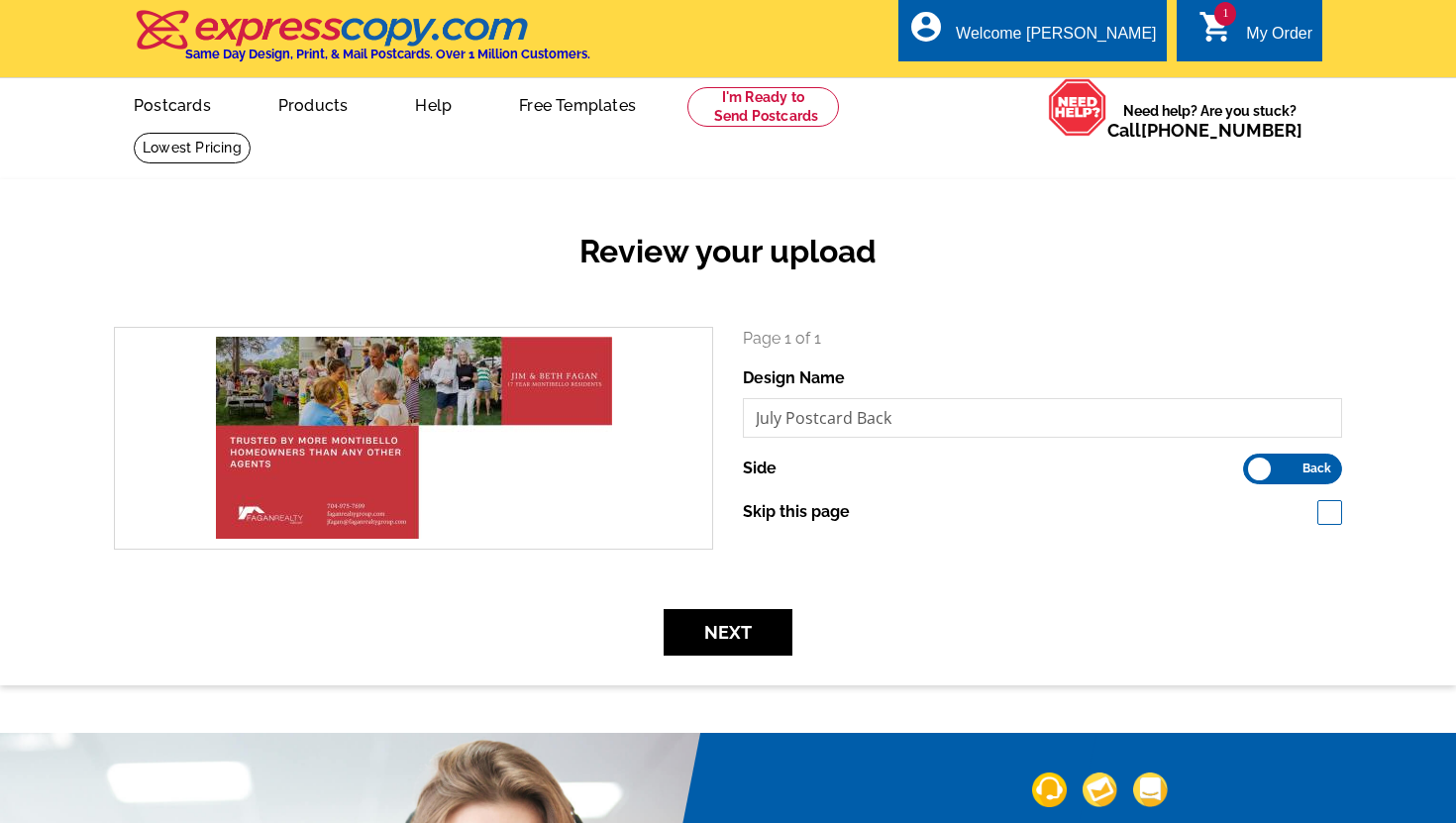 scroll, scrollTop: 0, scrollLeft: 0, axis: both 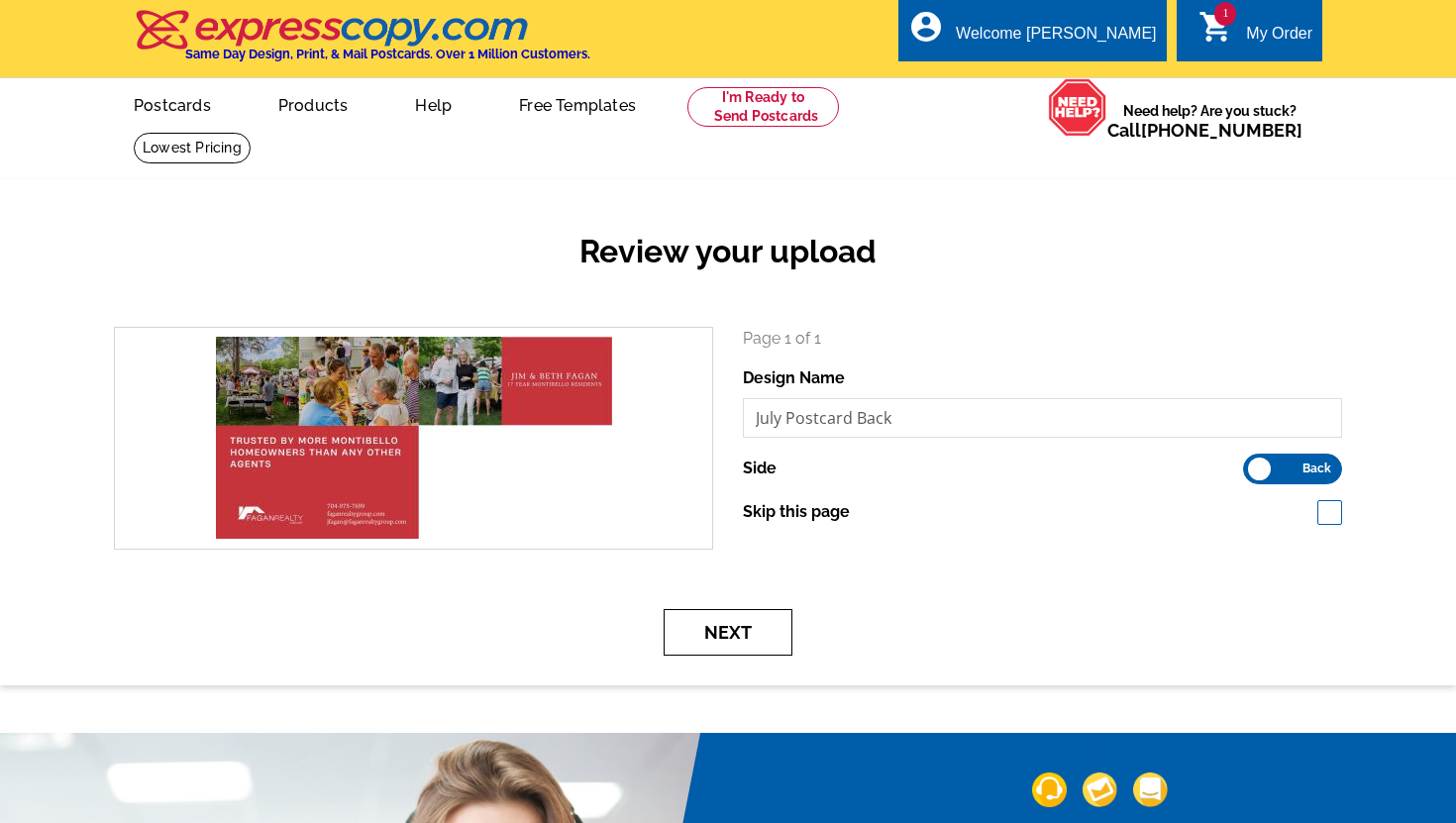 click on "Next" at bounding box center [728, 632] 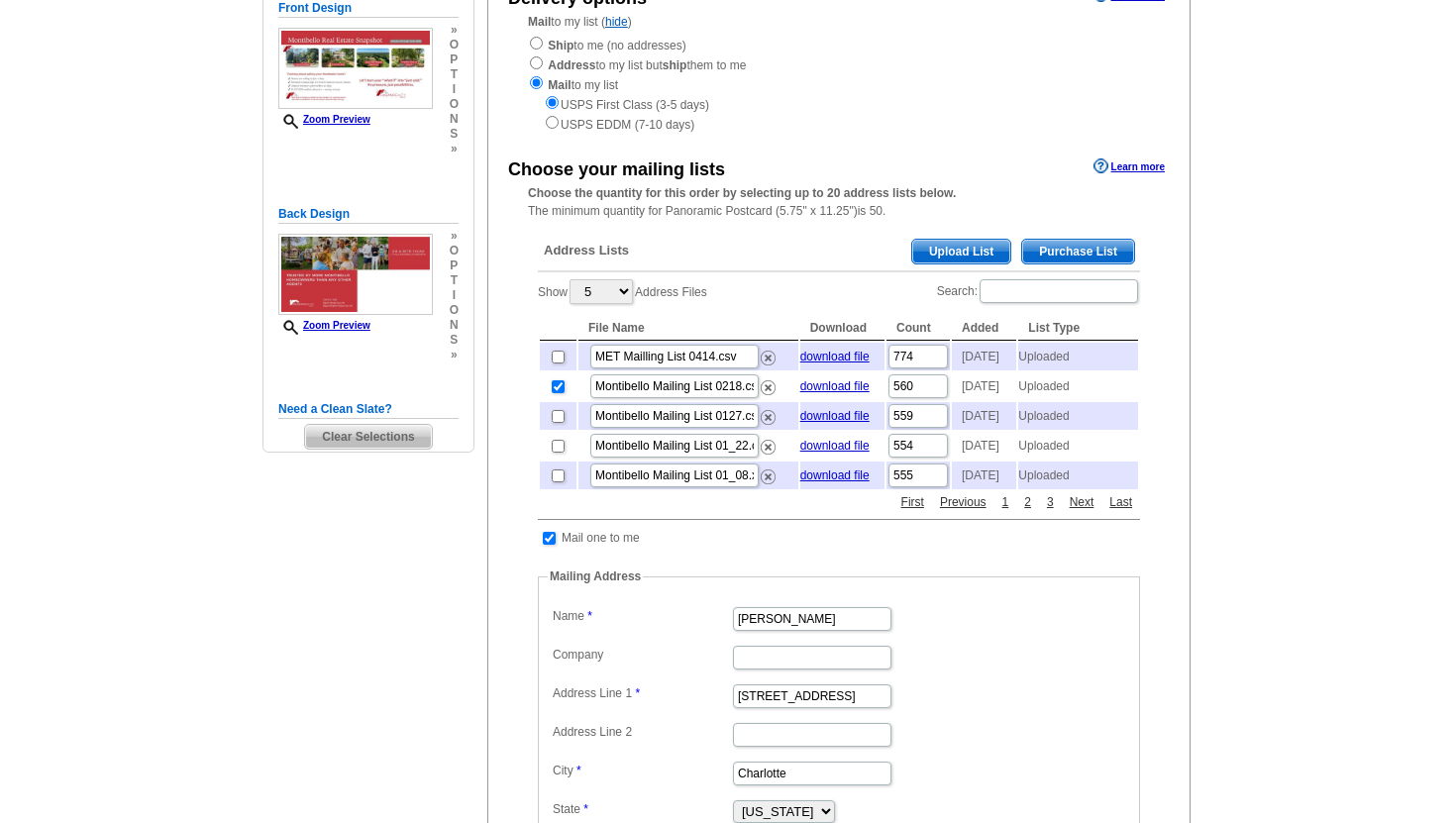 scroll, scrollTop: 262, scrollLeft: 0, axis: vertical 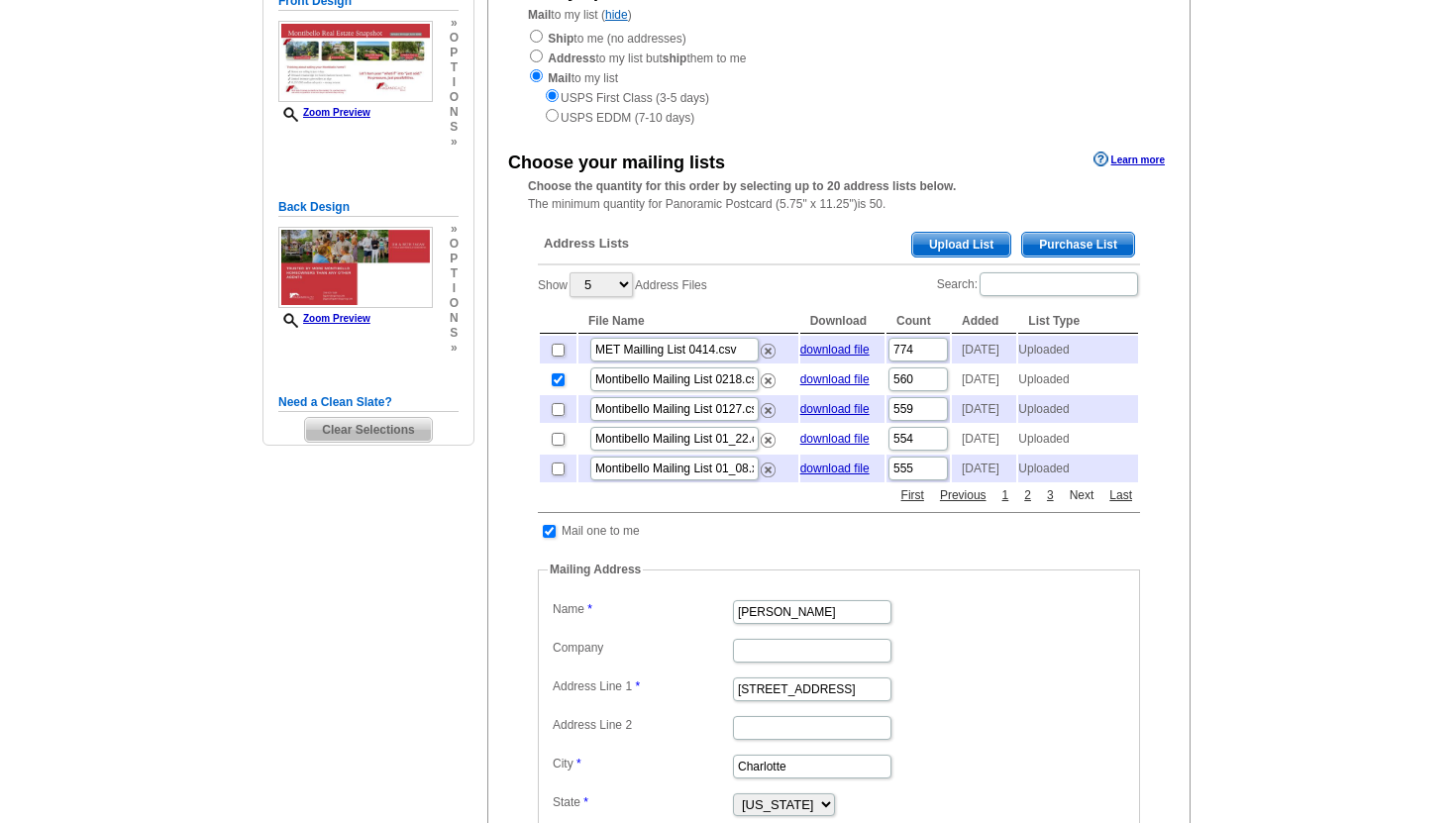 click on "Next" at bounding box center [1082, 495] 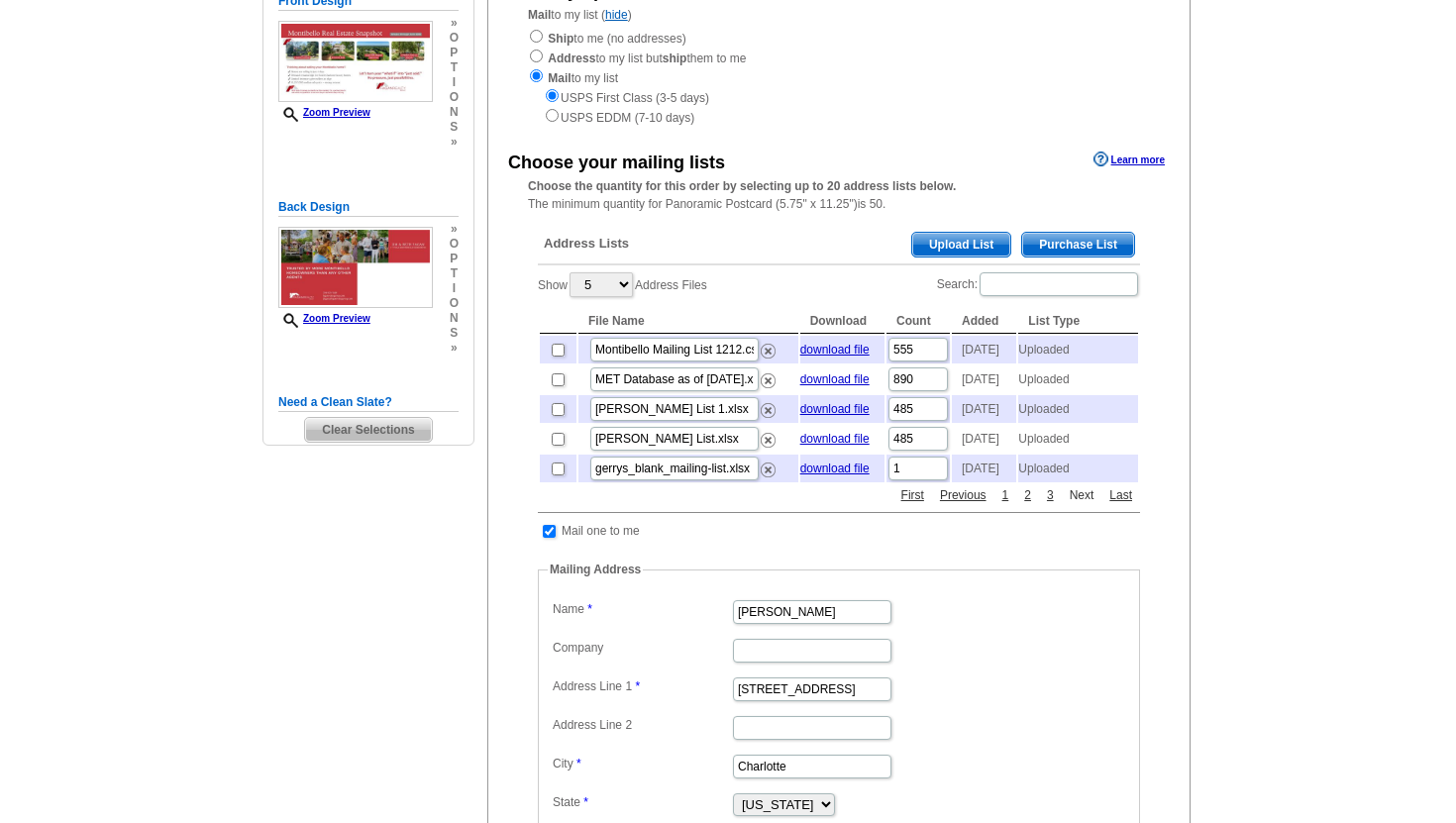 click on "Next" at bounding box center [1082, 495] 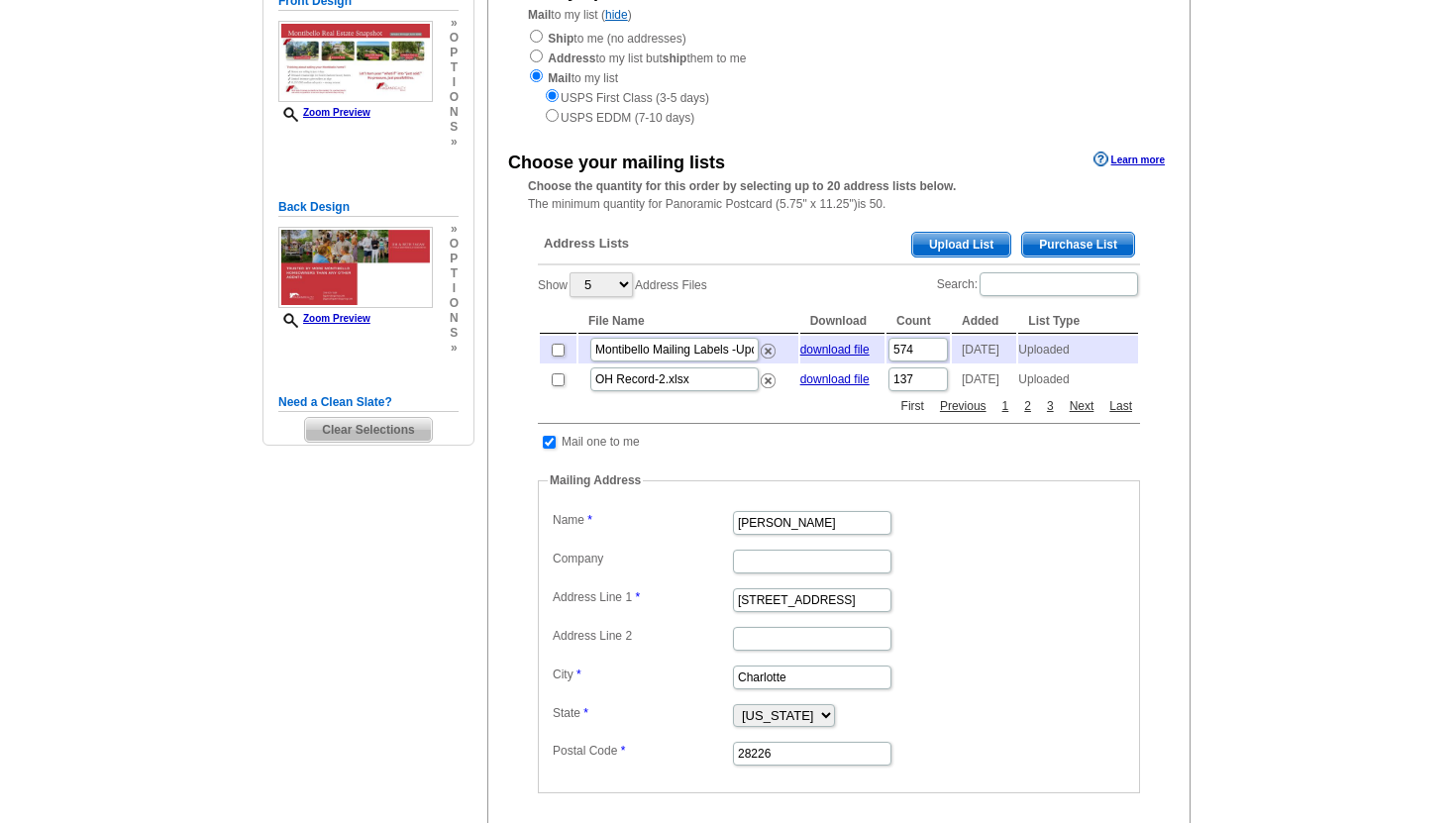 click on "First" at bounding box center [912, 406] 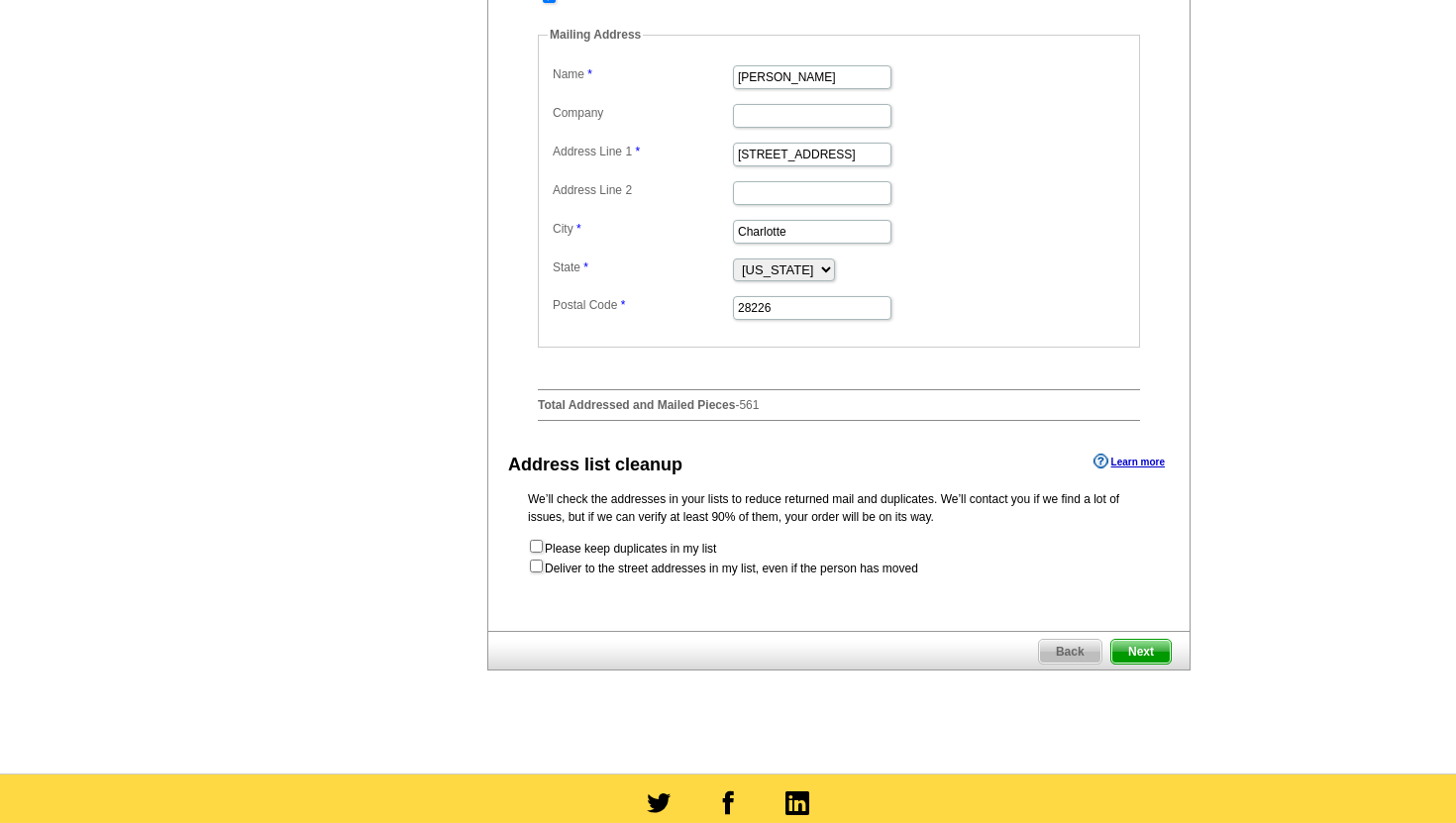 scroll, scrollTop: 830, scrollLeft: 0, axis: vertical 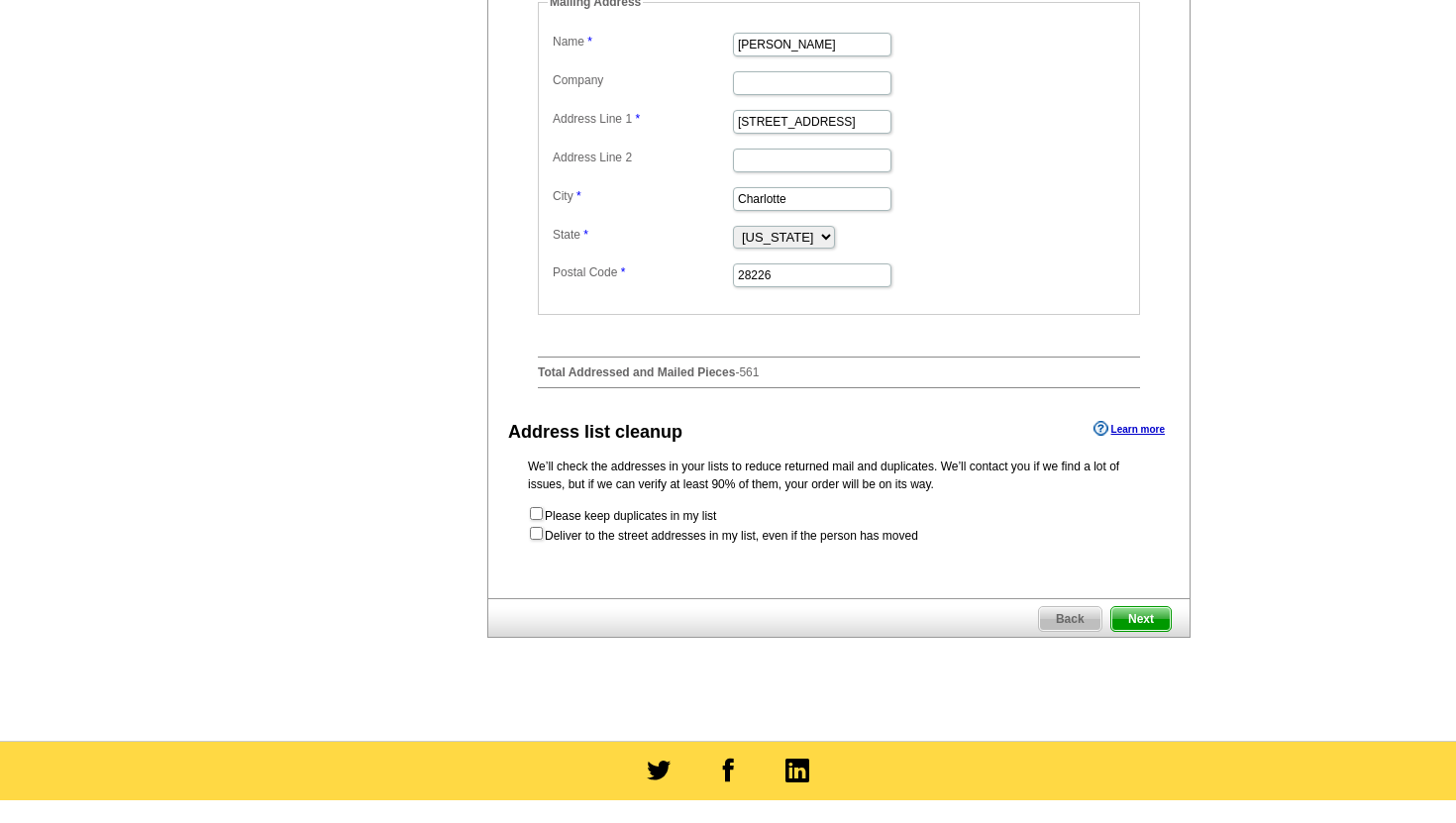 click on "Next" at bounding box center (1141, 619) 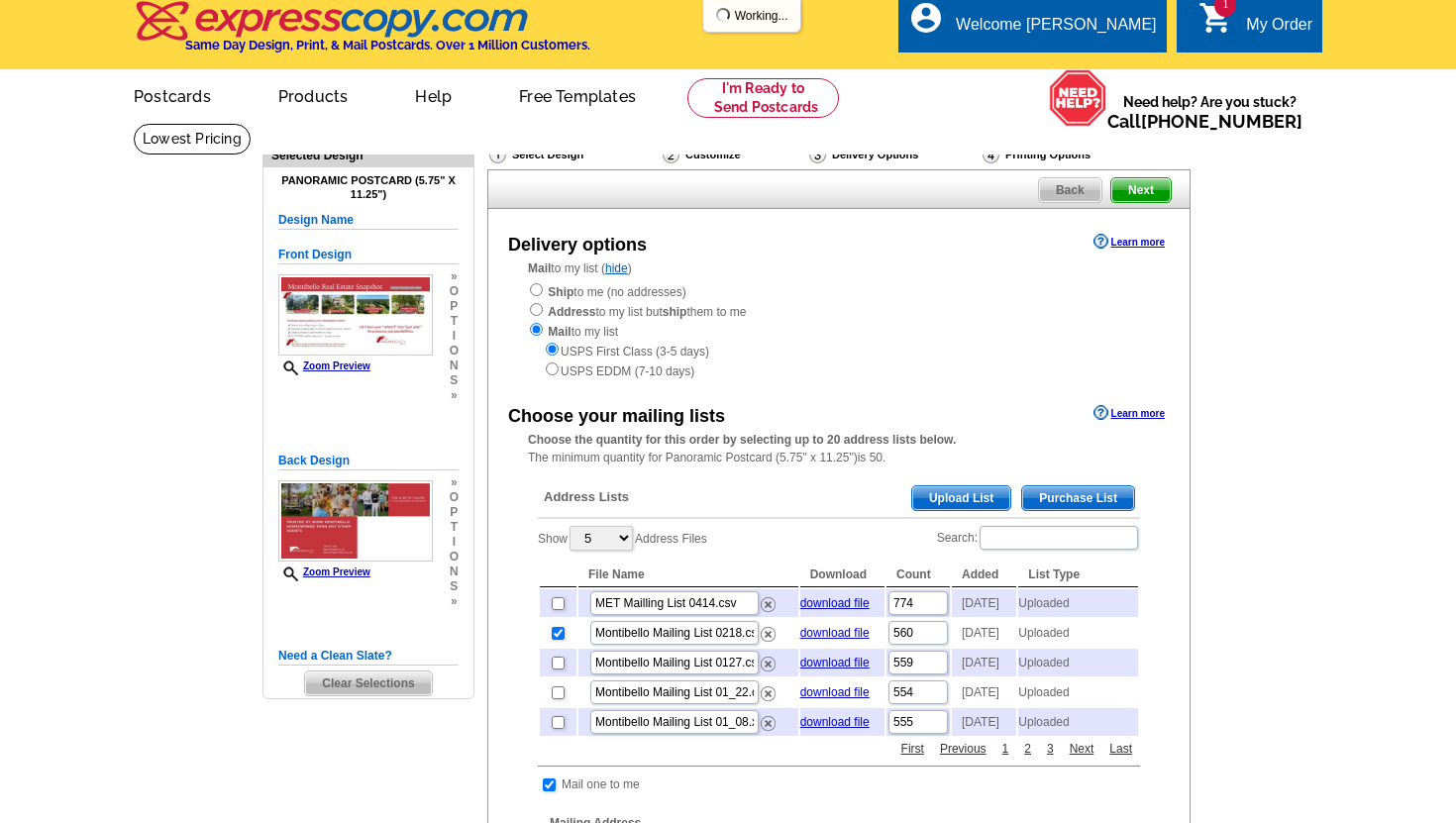 scroll, scrollTop: 0, scrollLeft: 0, axis: both 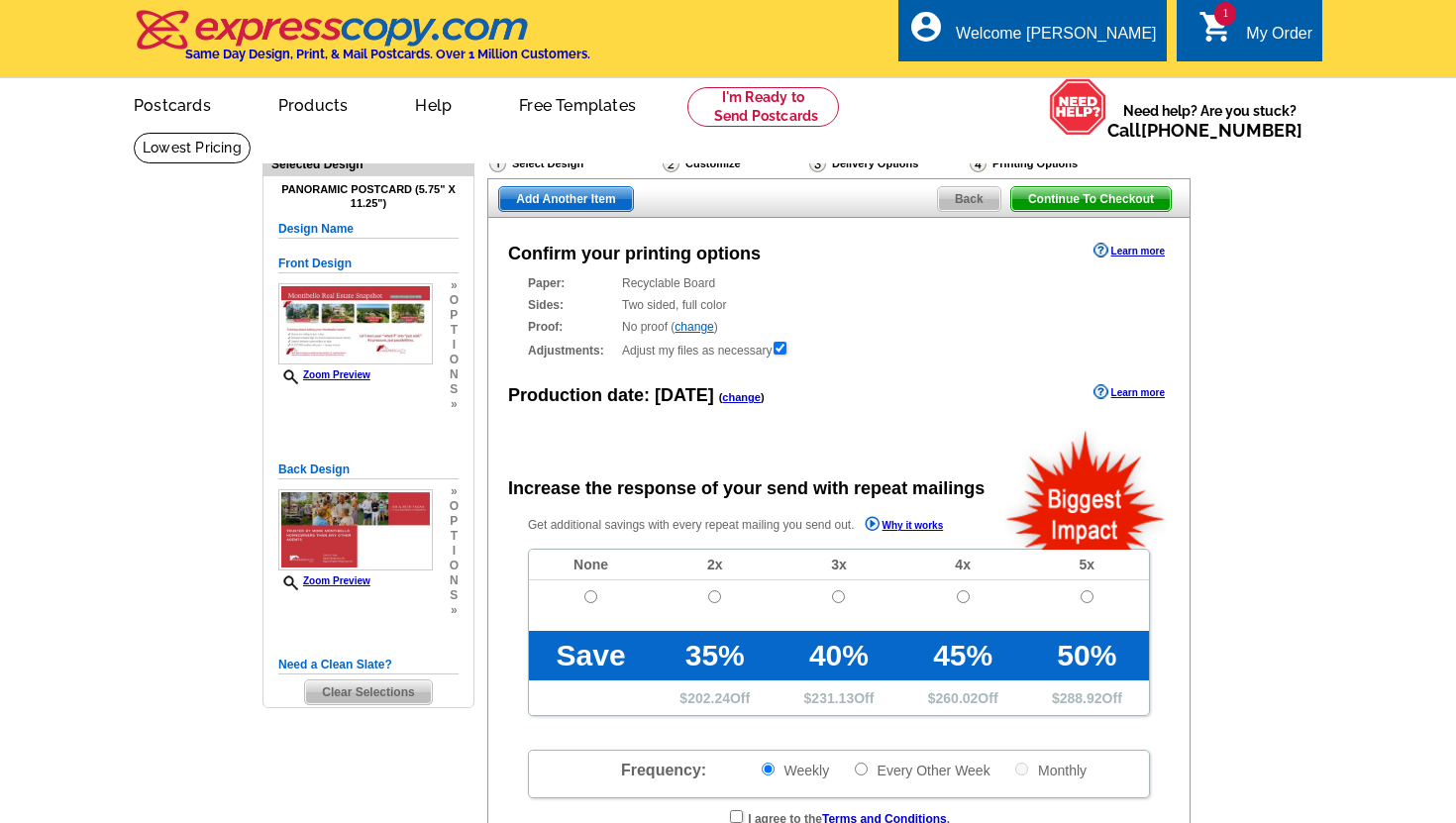 radio on "false" 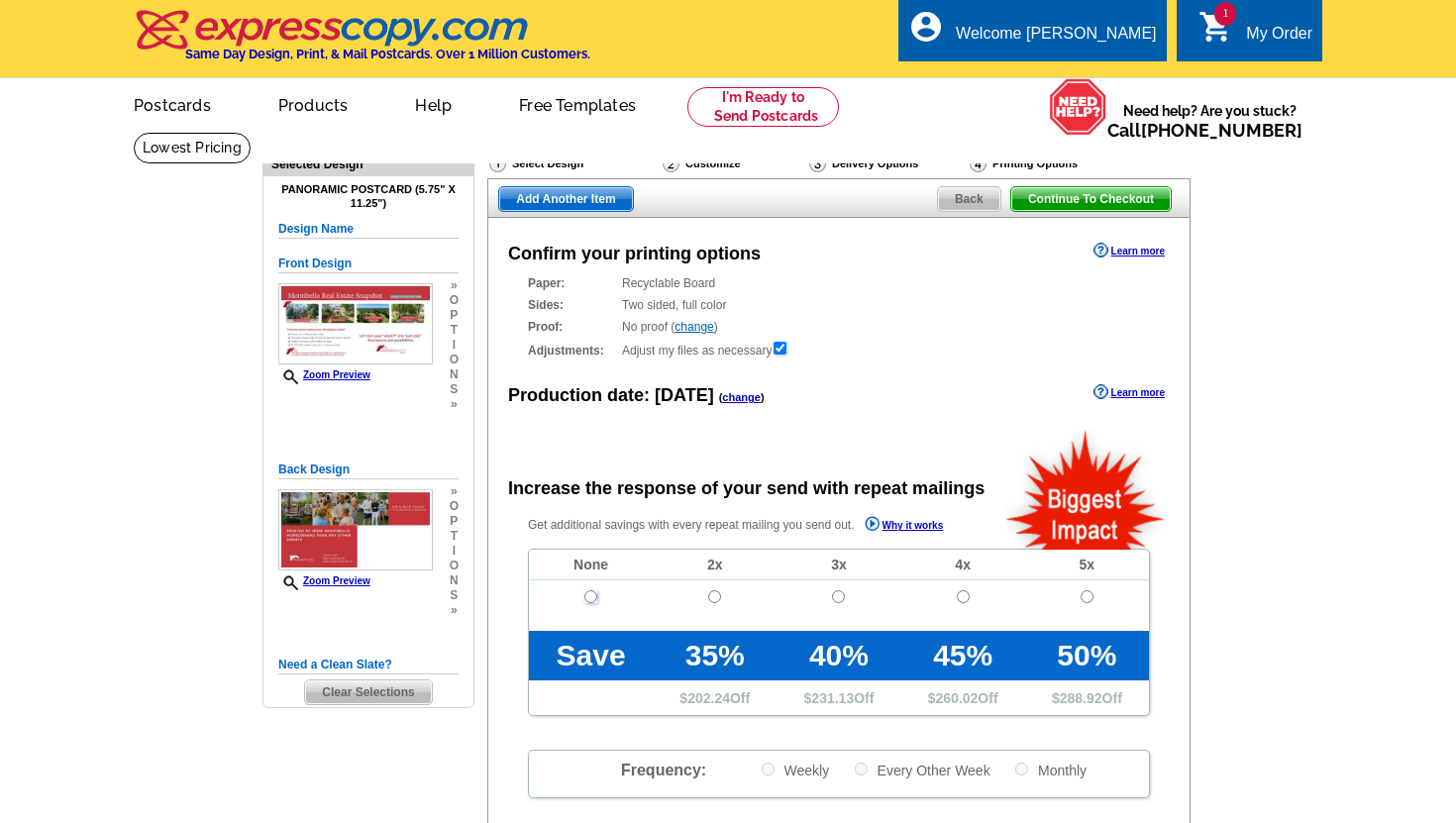 click at bounding box center (590, 596) 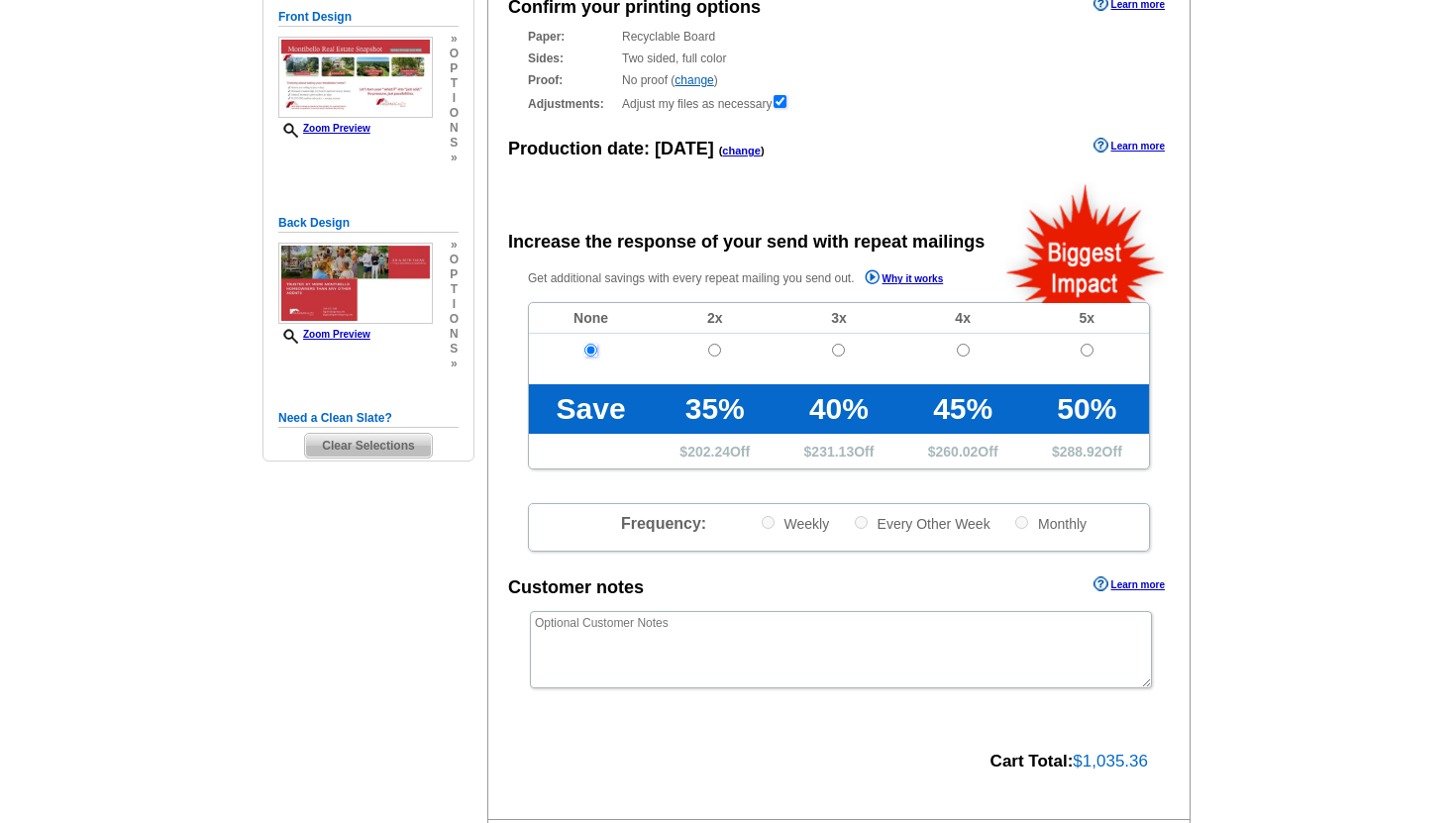 scroll, scrollTop: 601, scrollLeft: 0, axis: vertical 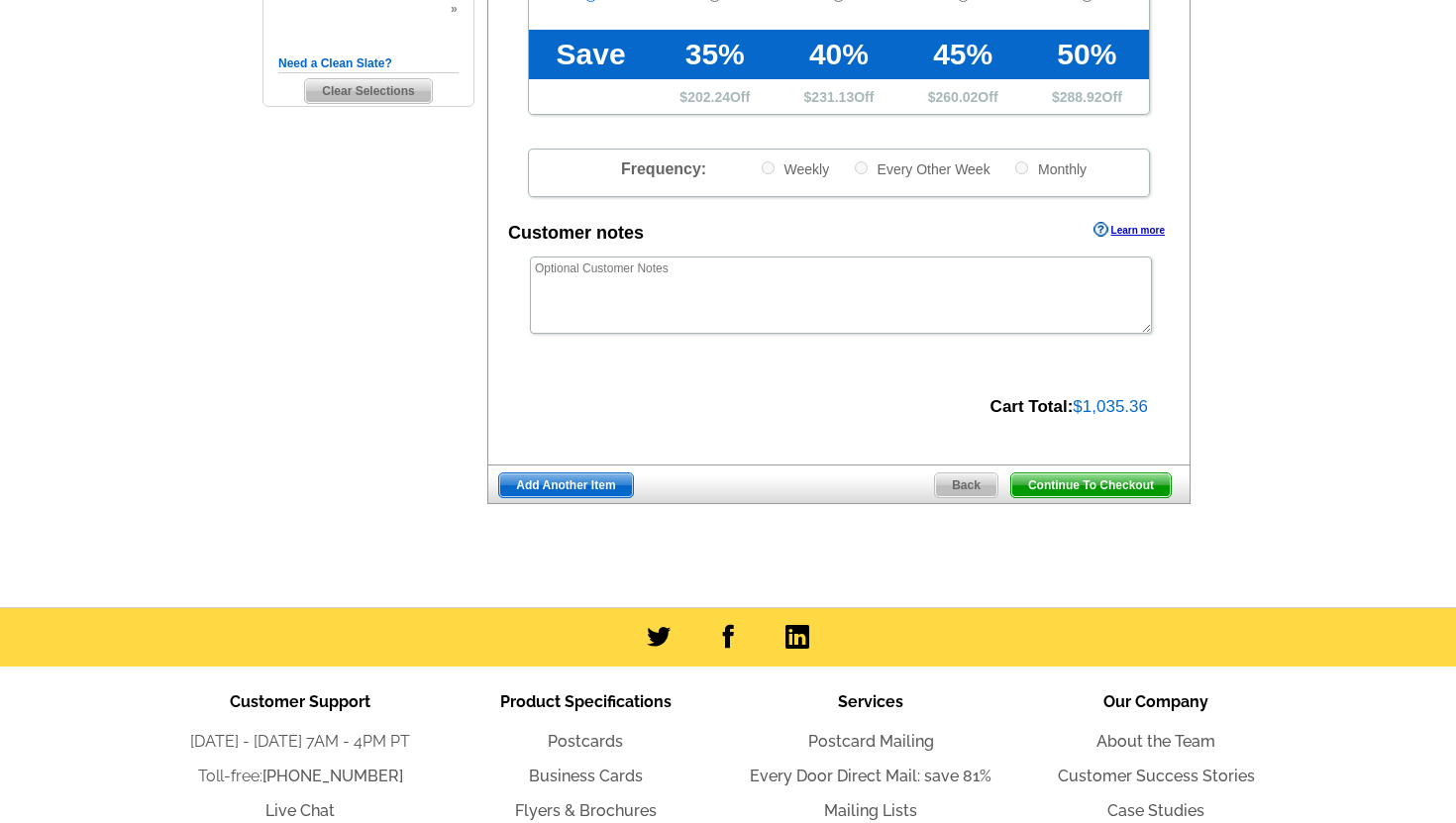 click on "Continue To Checkout" at bounding box center [1091, 485] 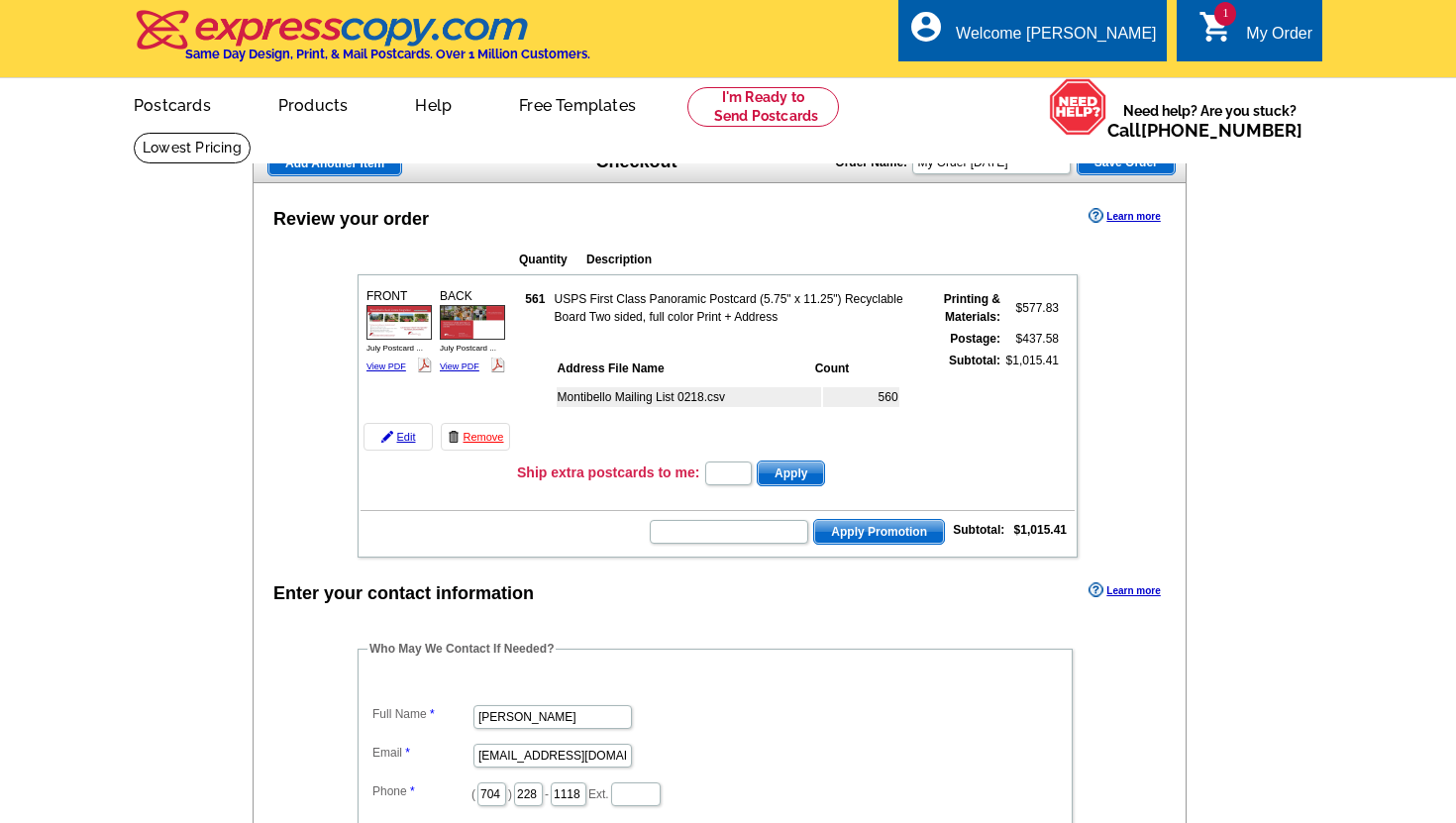 scroll, scrollTop: 0, scrollLeft: 0, axis: both 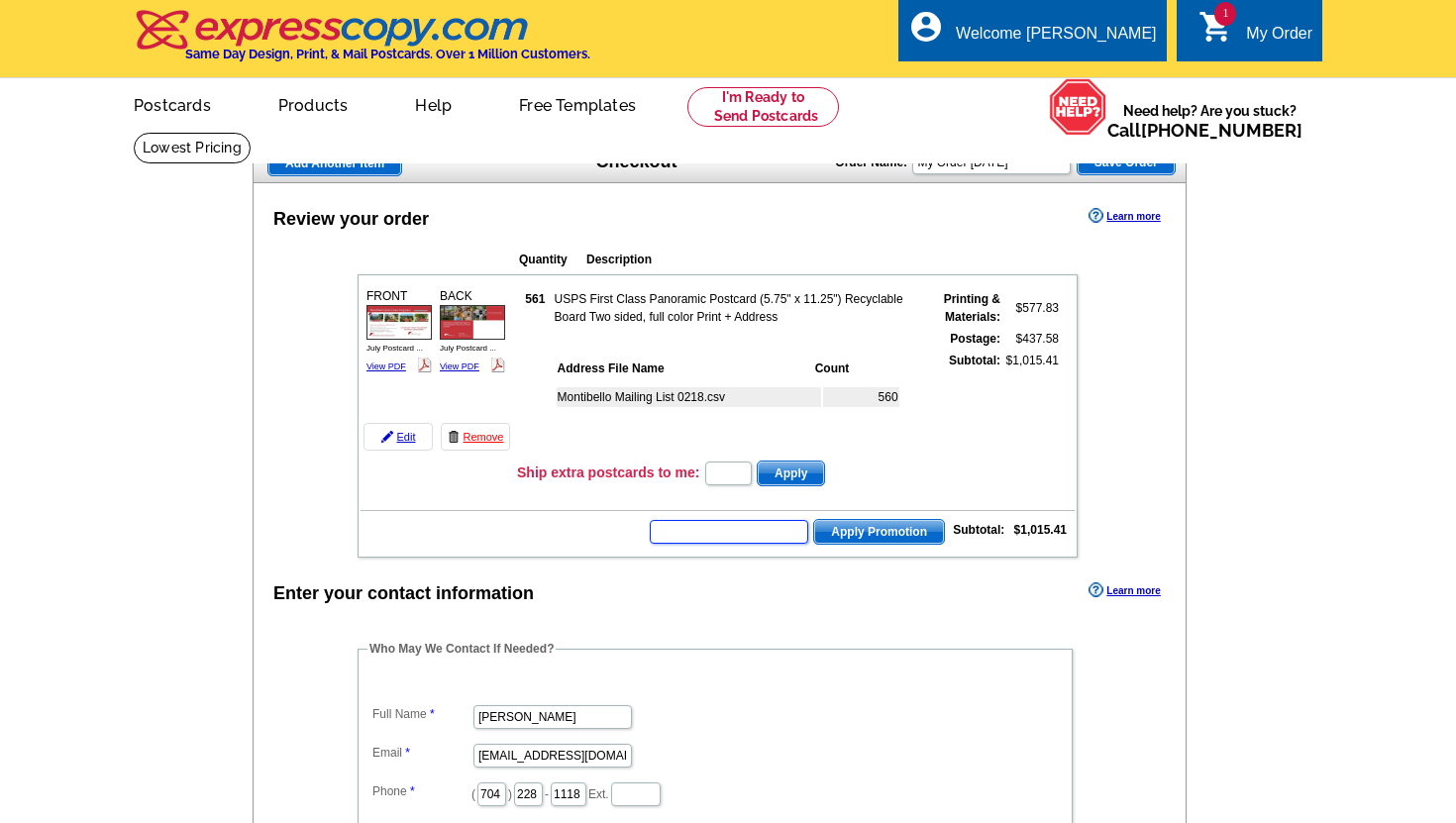 click at bounding box center (729, 532) 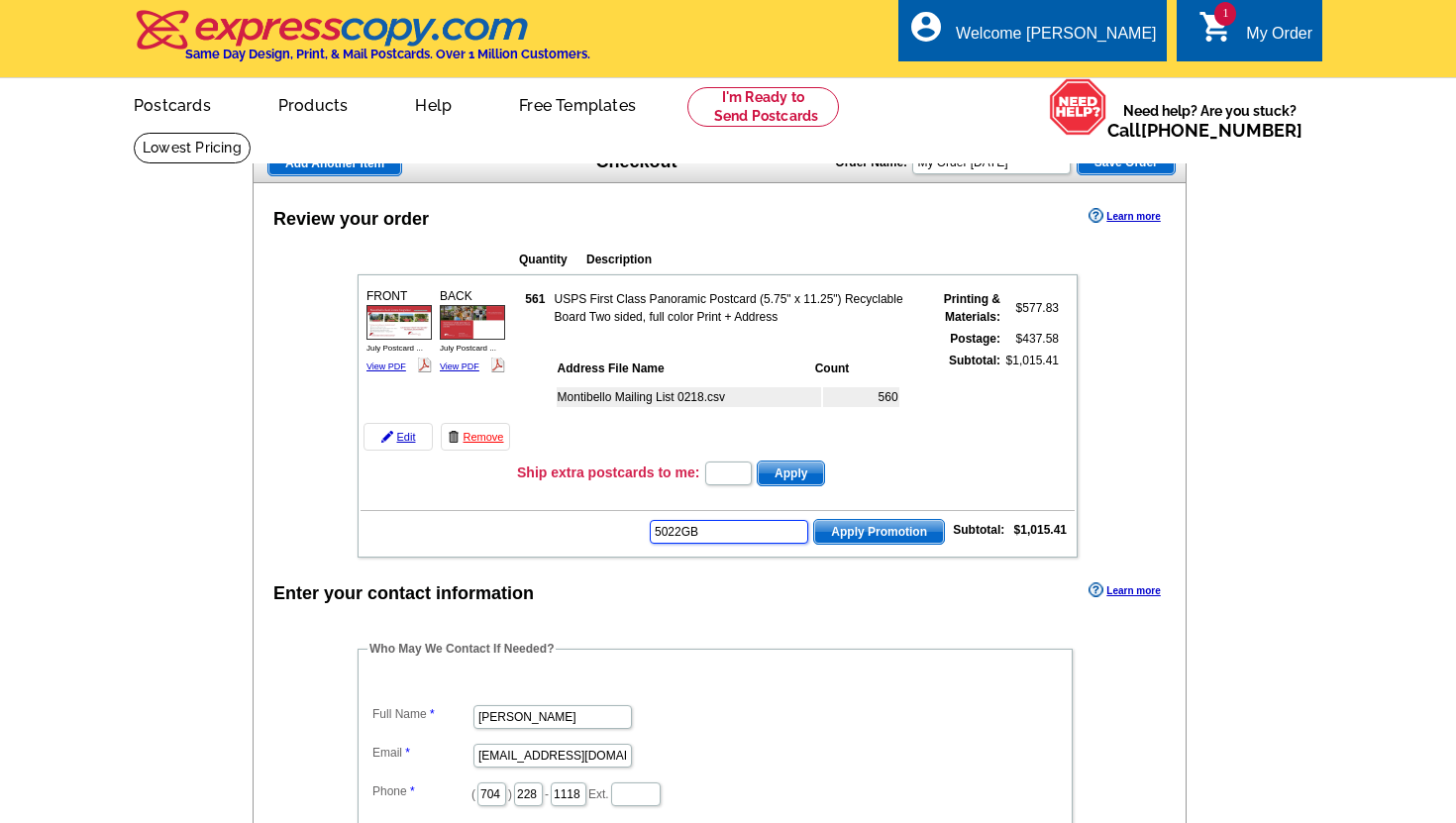 type on "5022GB" 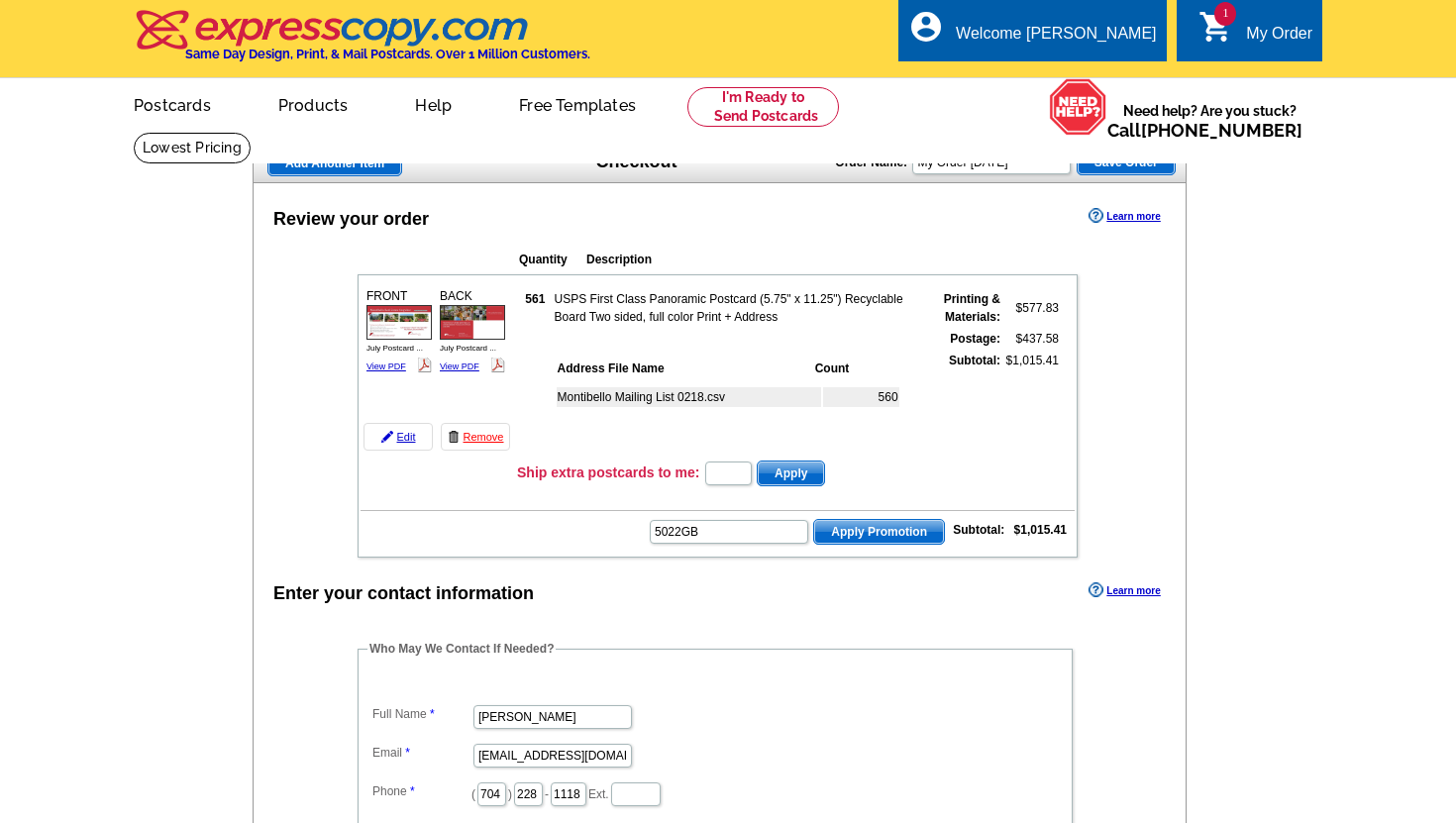 click on "Apply Promotion" at bounding box center [879, 532] 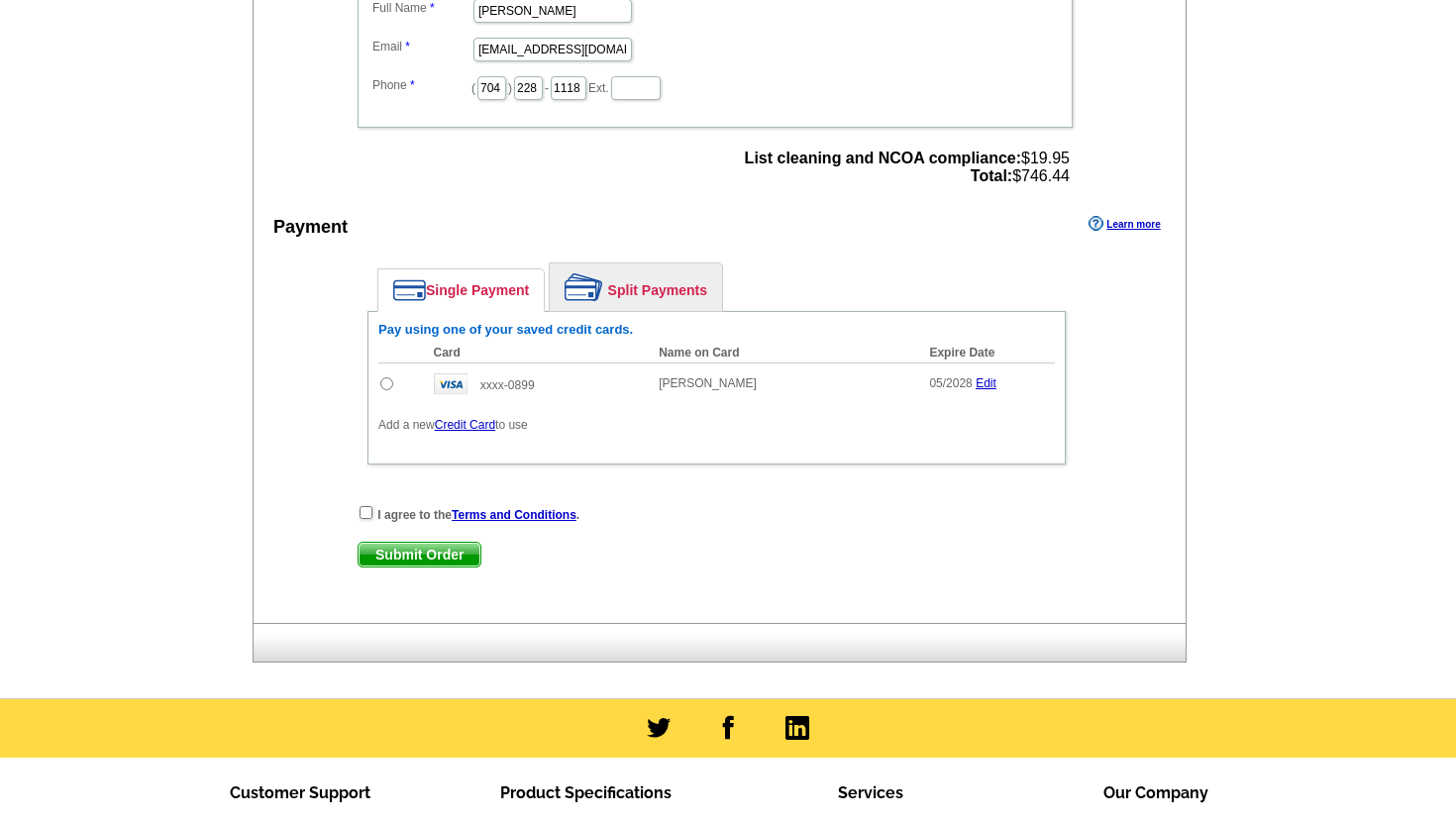 scroll, scrollTop: 672, scrollLeft: 0, axis: vertical 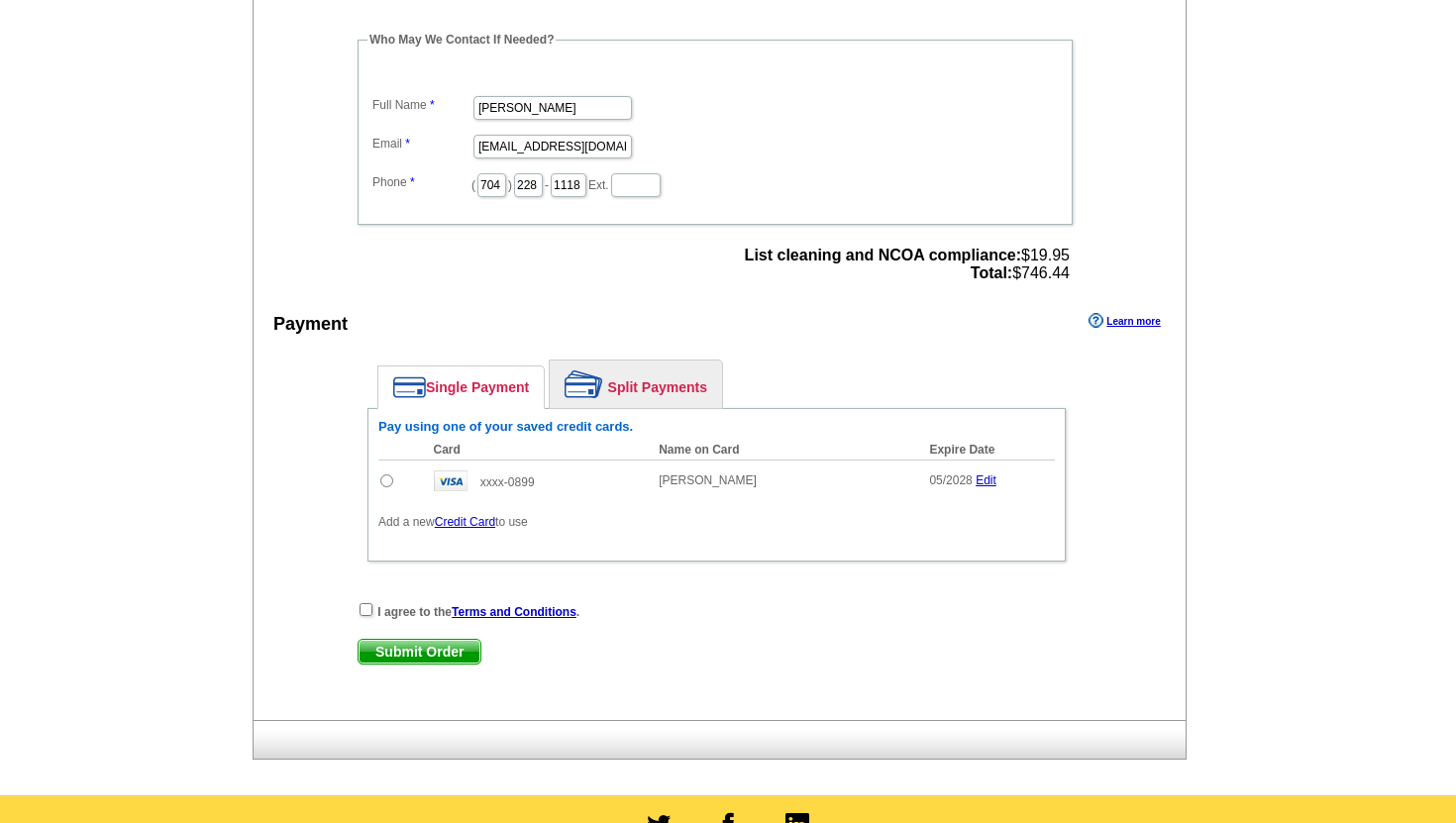 click at bounding box center (386, 480) 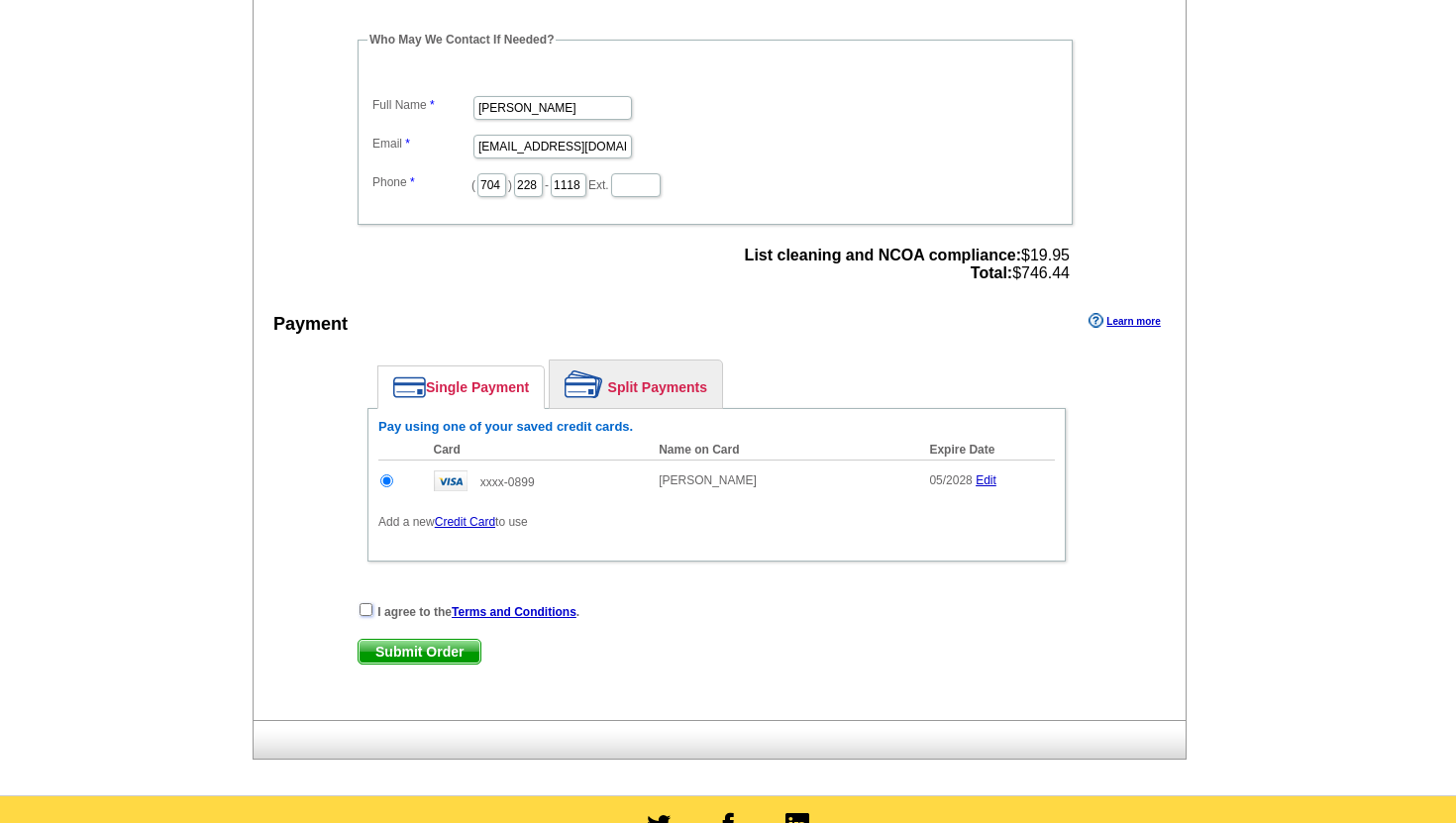 click at bounding box center [365, 609] 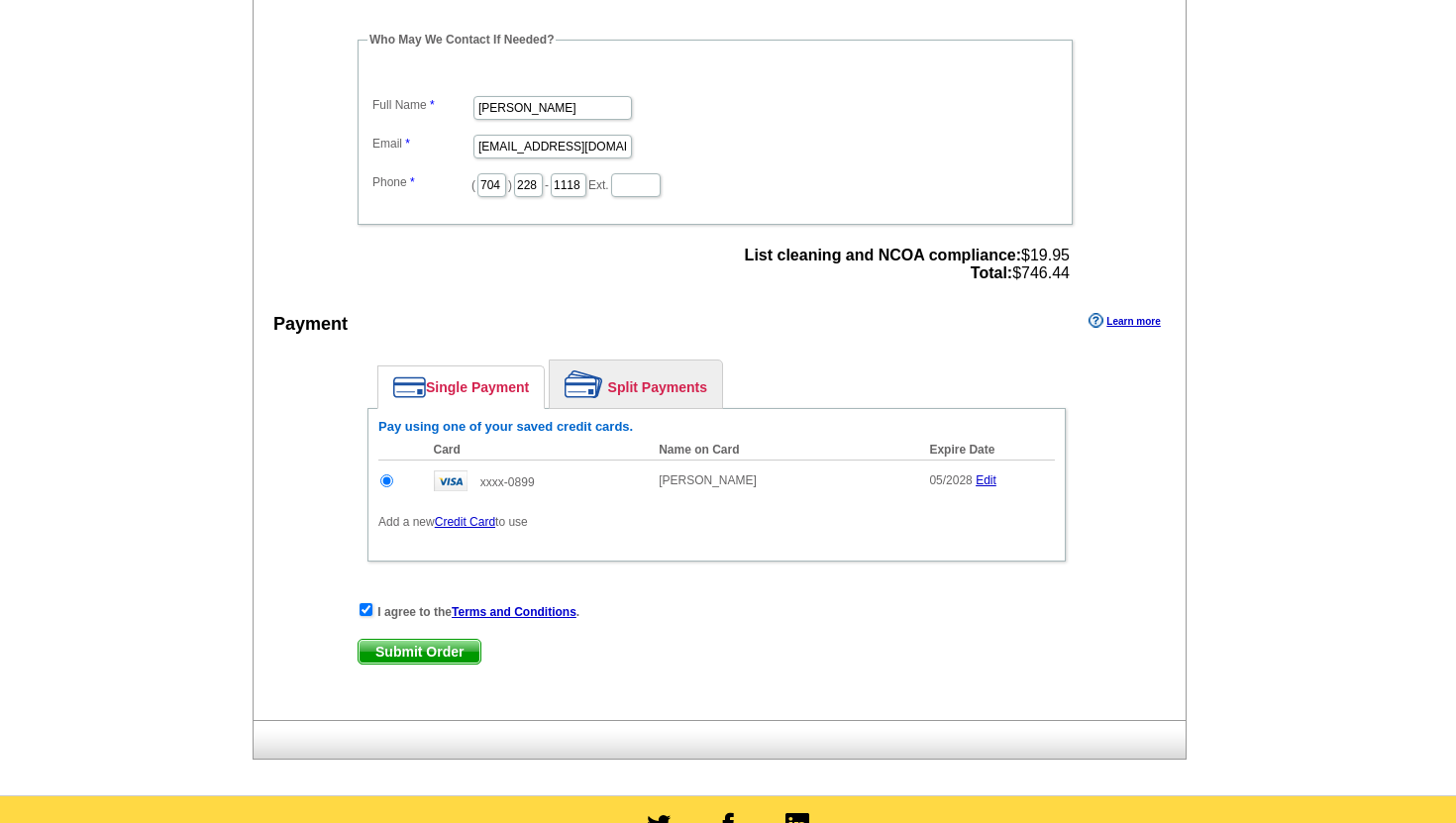 click on "Submit Order" at bounding box center (419, 652) 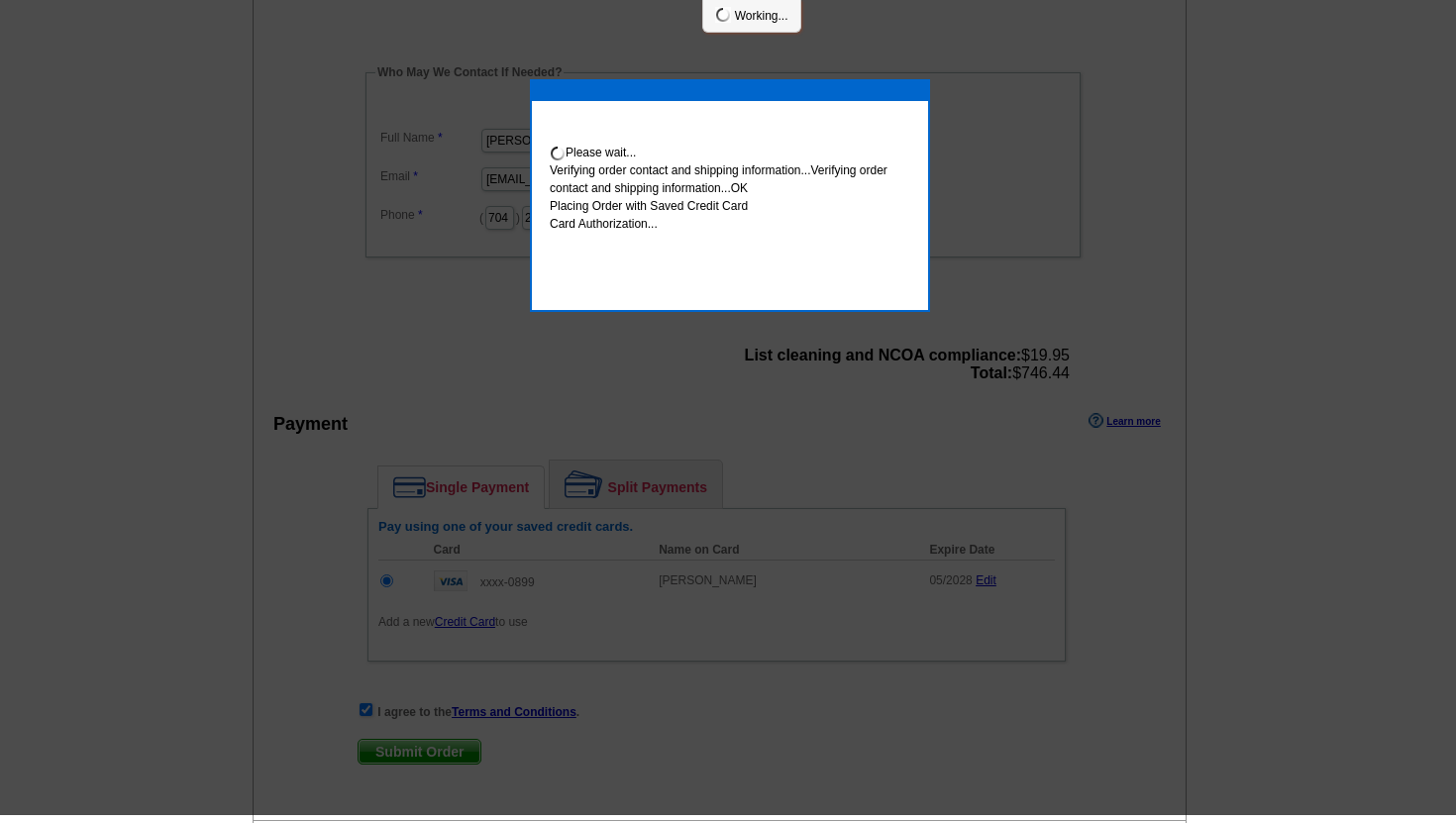 scroll, scrollTop: 665, scrollLeft: 0, axis: vertical 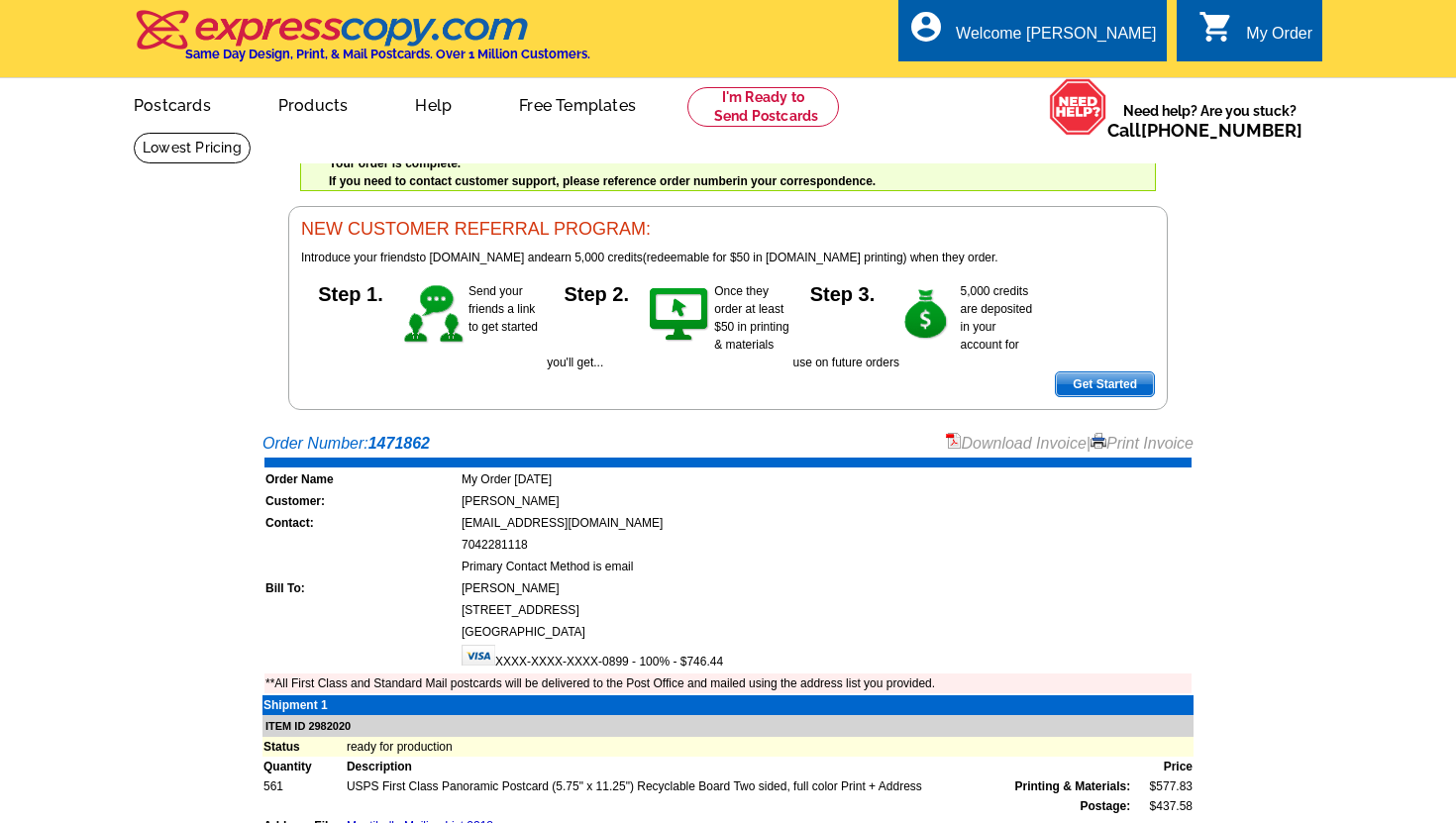 click on "Download Invoice" at bounding box center (1016, 443) 